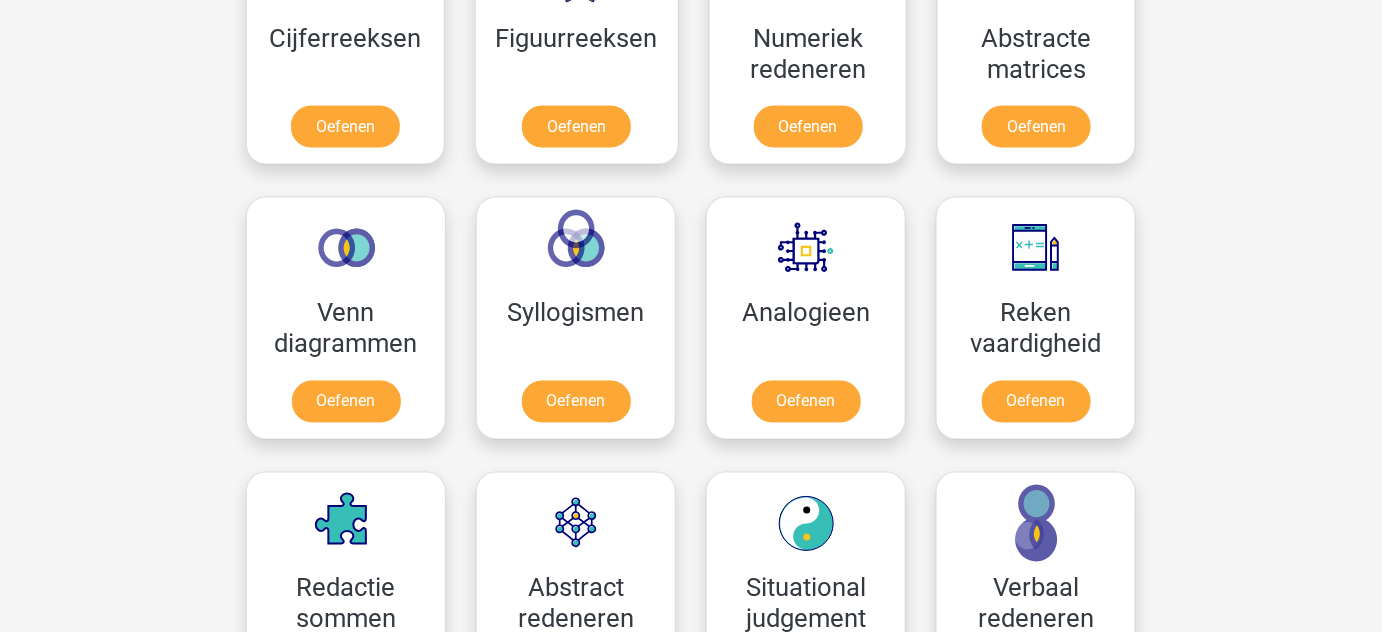 scroll, scrollTop: 1020, scrollLeft: 0, axis: vertical 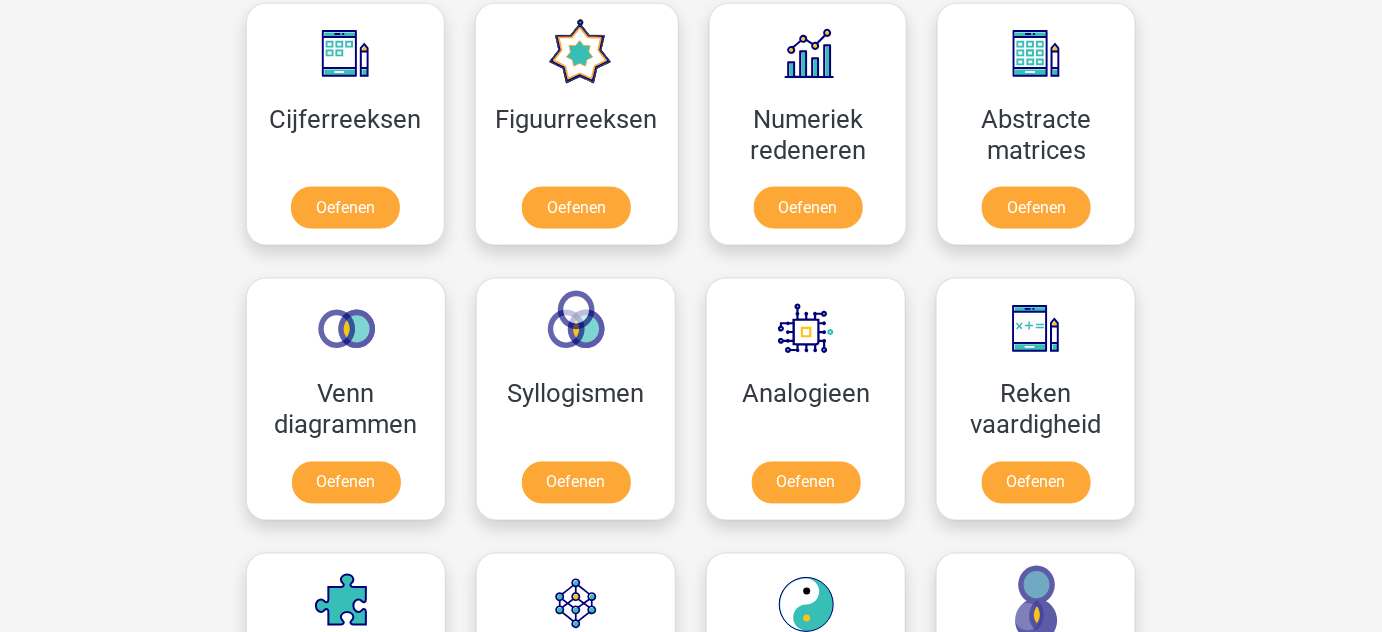 click on "Karel
verbekekarel@hotmail.com
Nederlands
English" at bounding box center [691, 651] 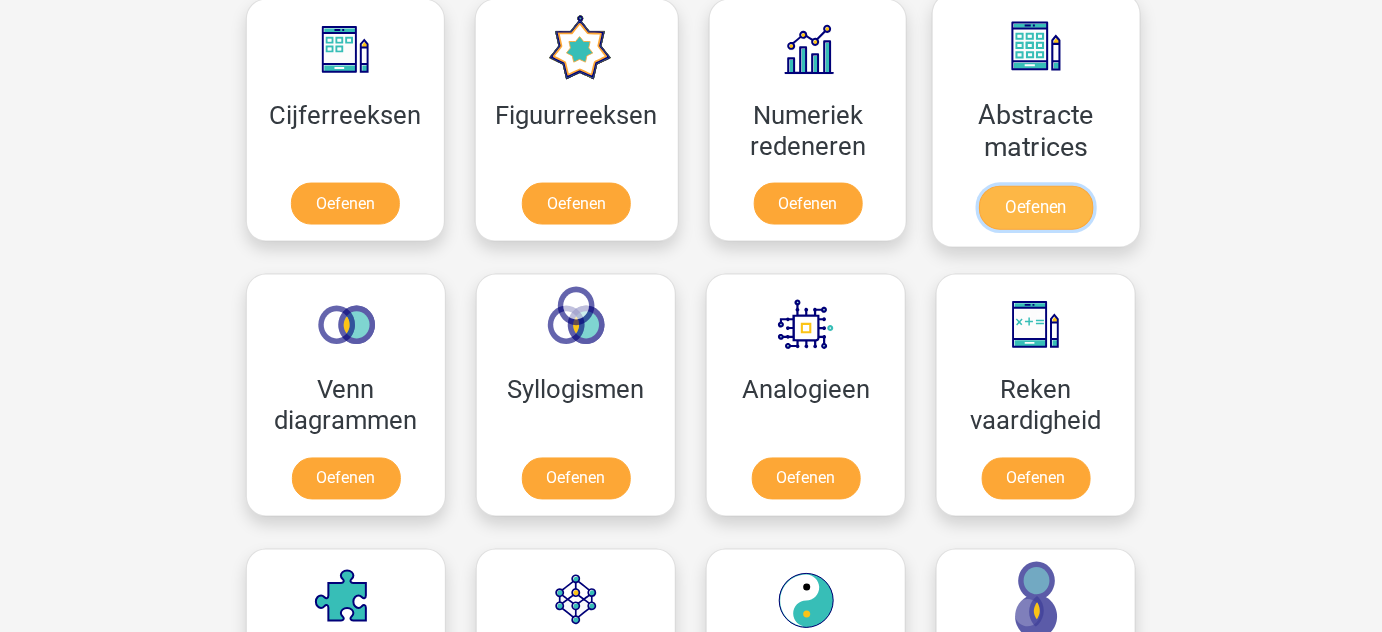 click on "Oefenen" at bounding box center [1036, 208] 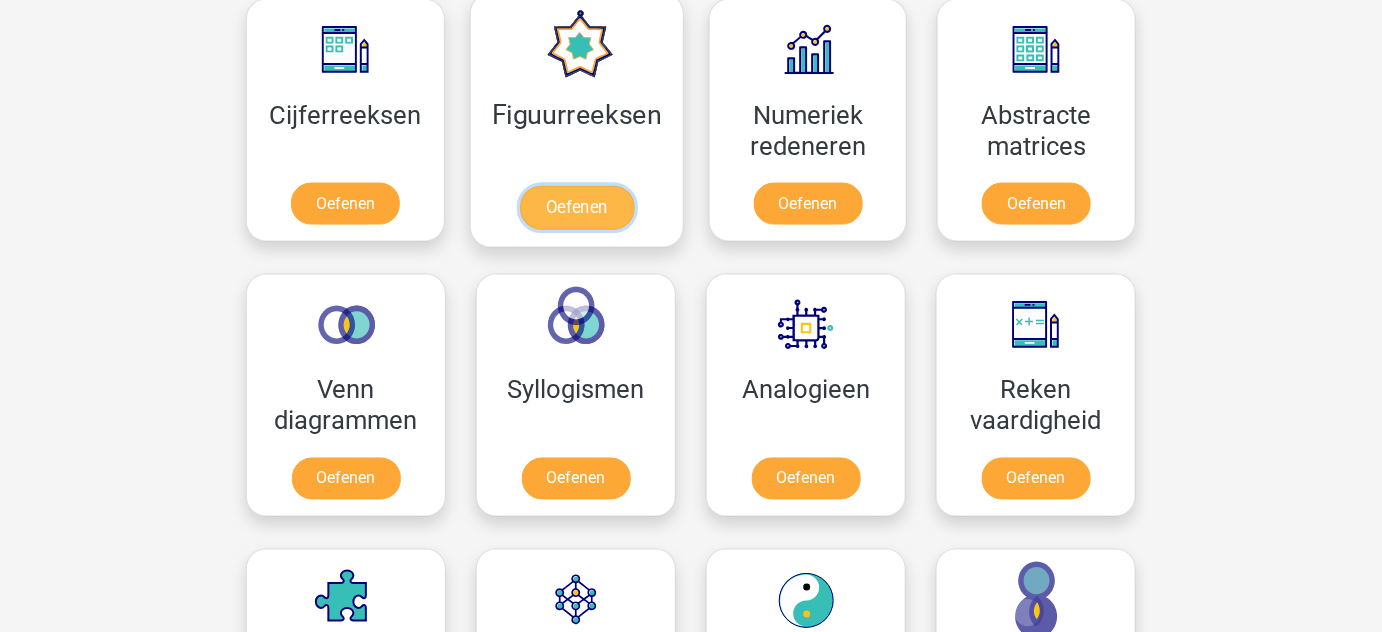click on "Oefenen" at bounding box center [576, 208] 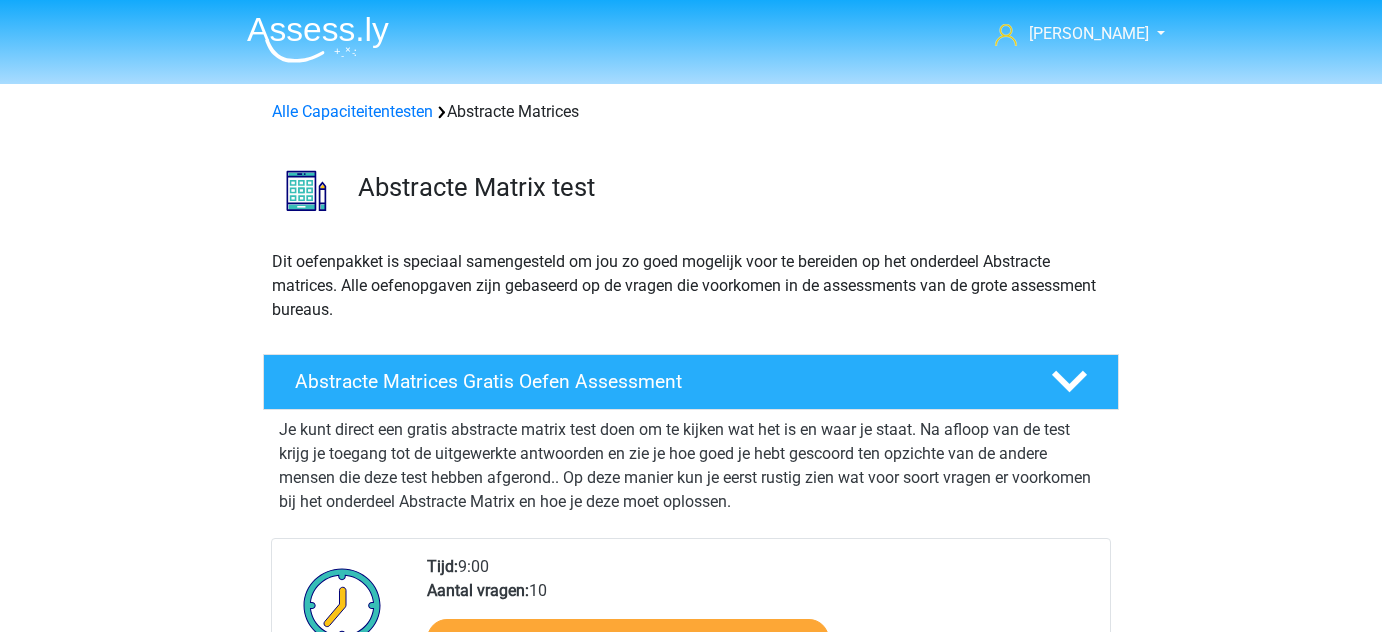 scroll, scrollTop: 0, scrollLeft: 0, axis: both 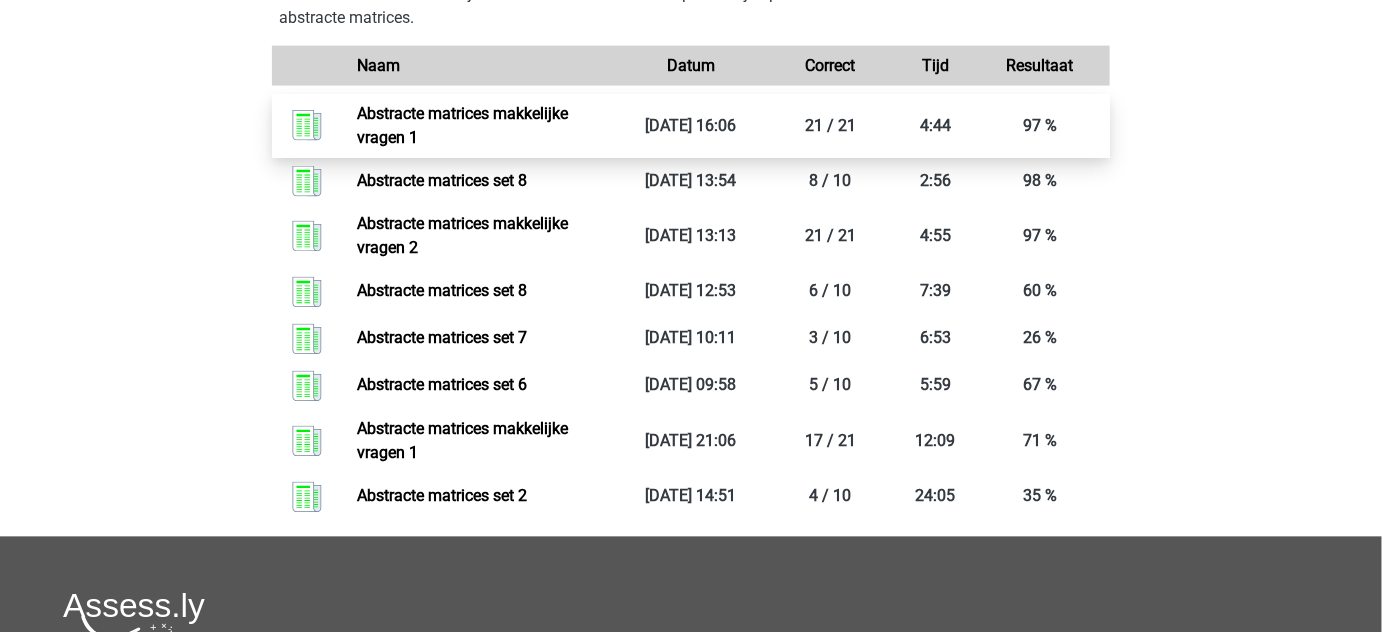 click on "Abstracte matrices makkelijke vragen 1" at bounding box center [462, 125] 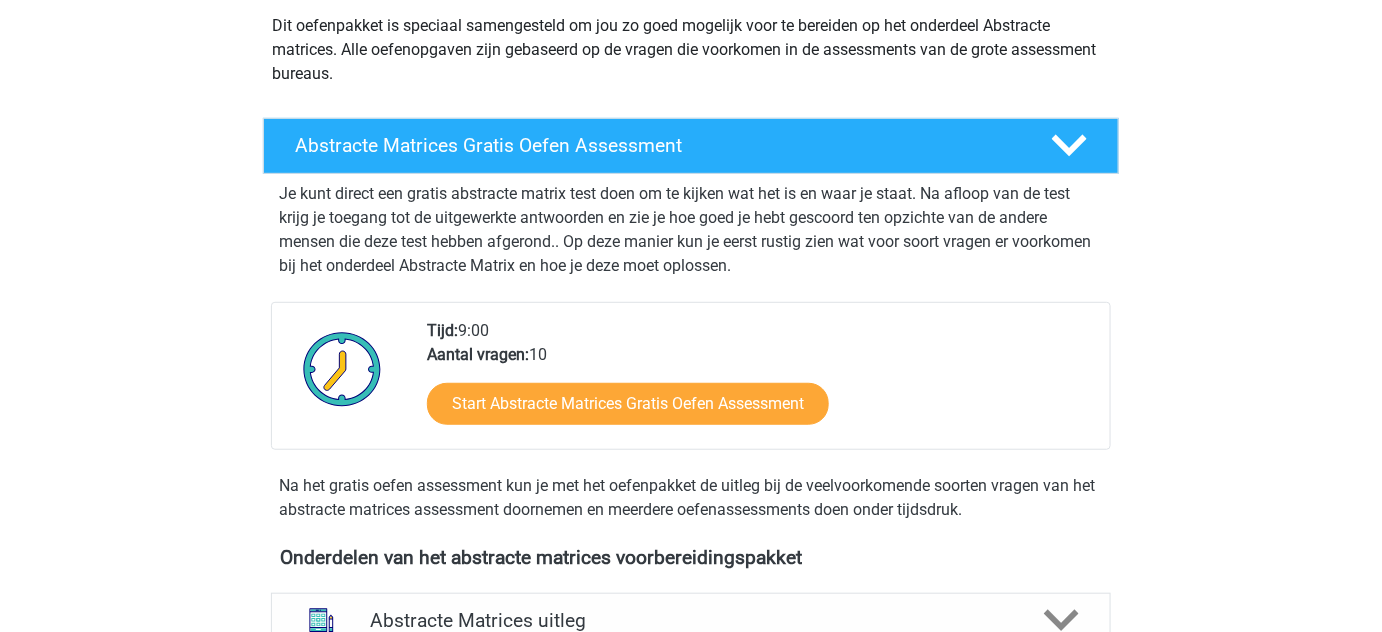 scroll, scrollTop: 231, scrollLeft: 0, axis: vertical 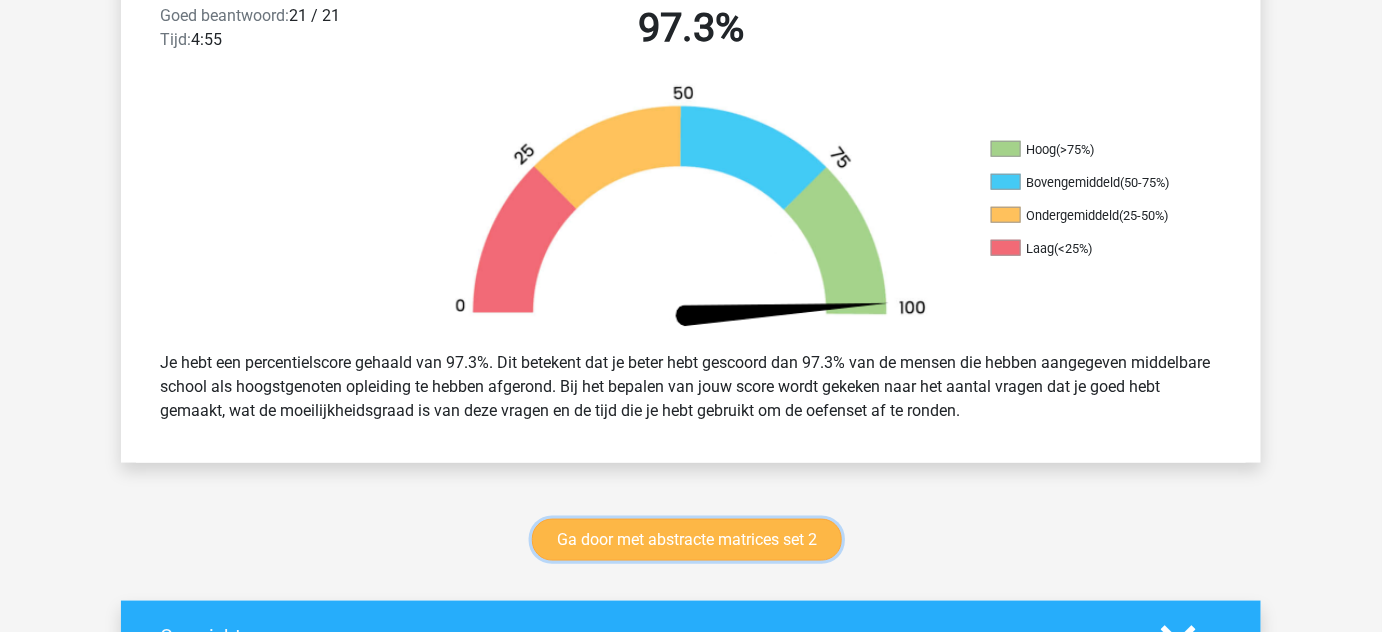 click on "Ga door met abstracte matrices set 2" at bounding box center [687, 540] 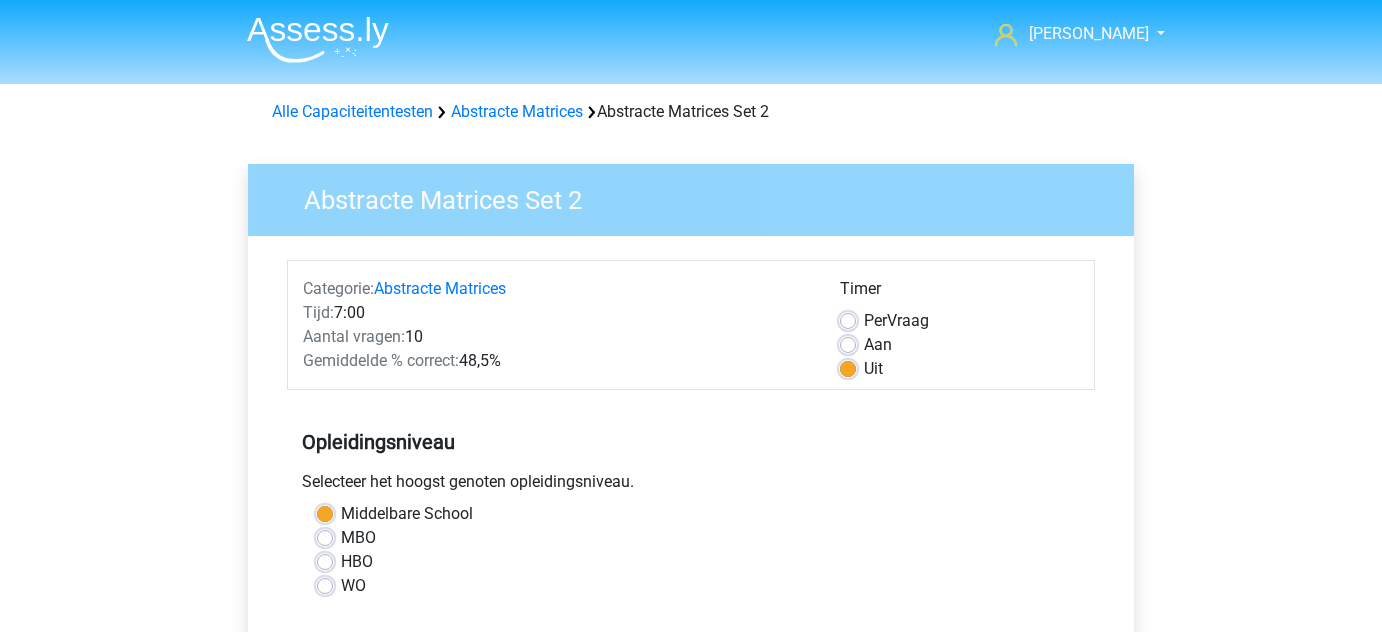 scroll, scrollTop: 0, scrollLeft: 0, axis: both 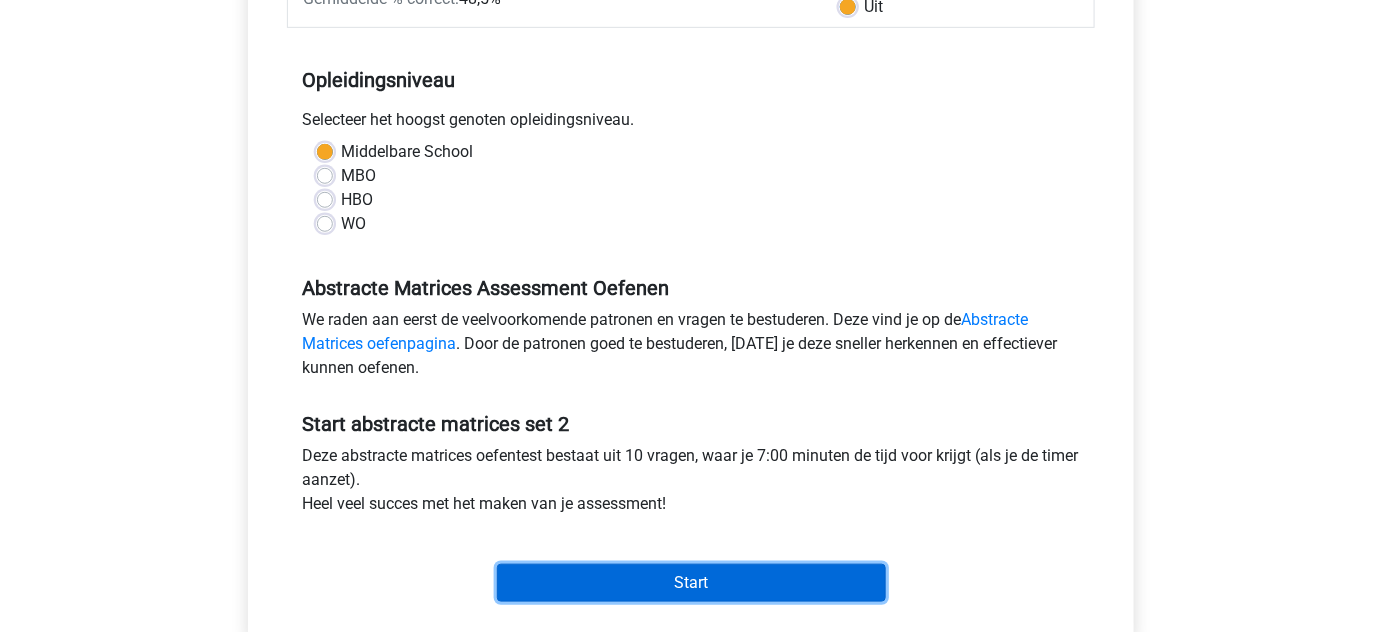 click on "Start" at bounding box center (691, 583) 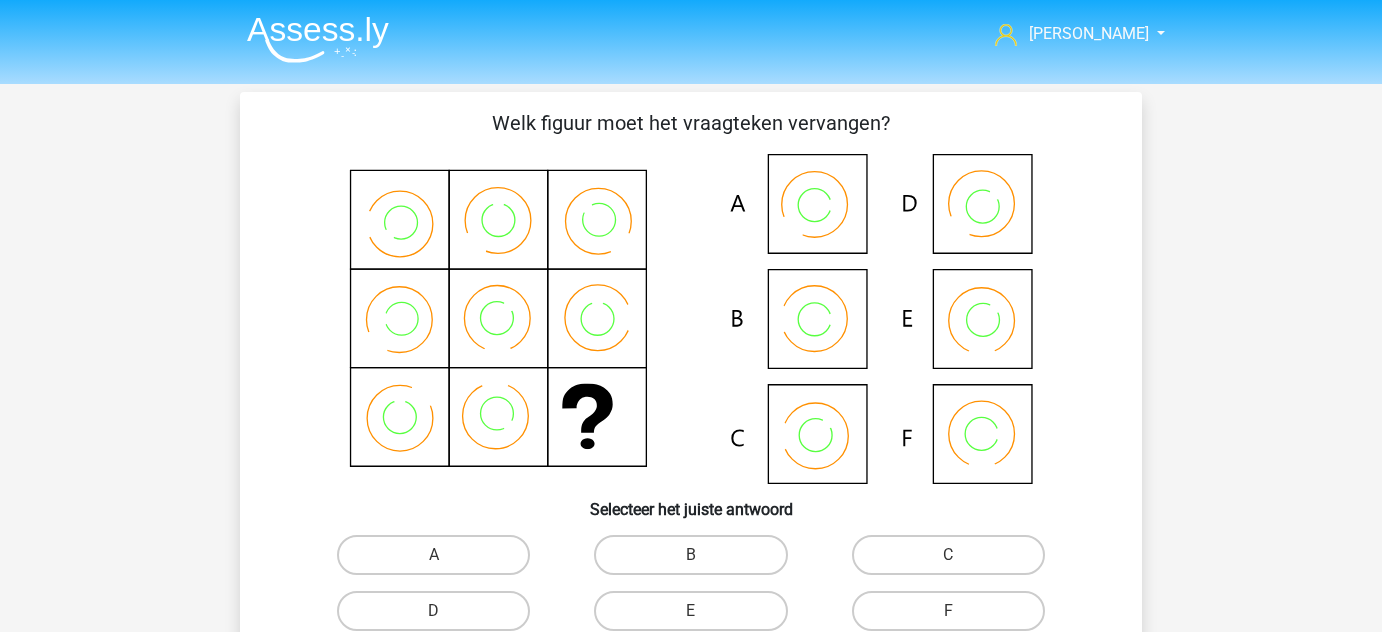 scroll, scrollTop: 0, scrollLeft: 0, axis: both 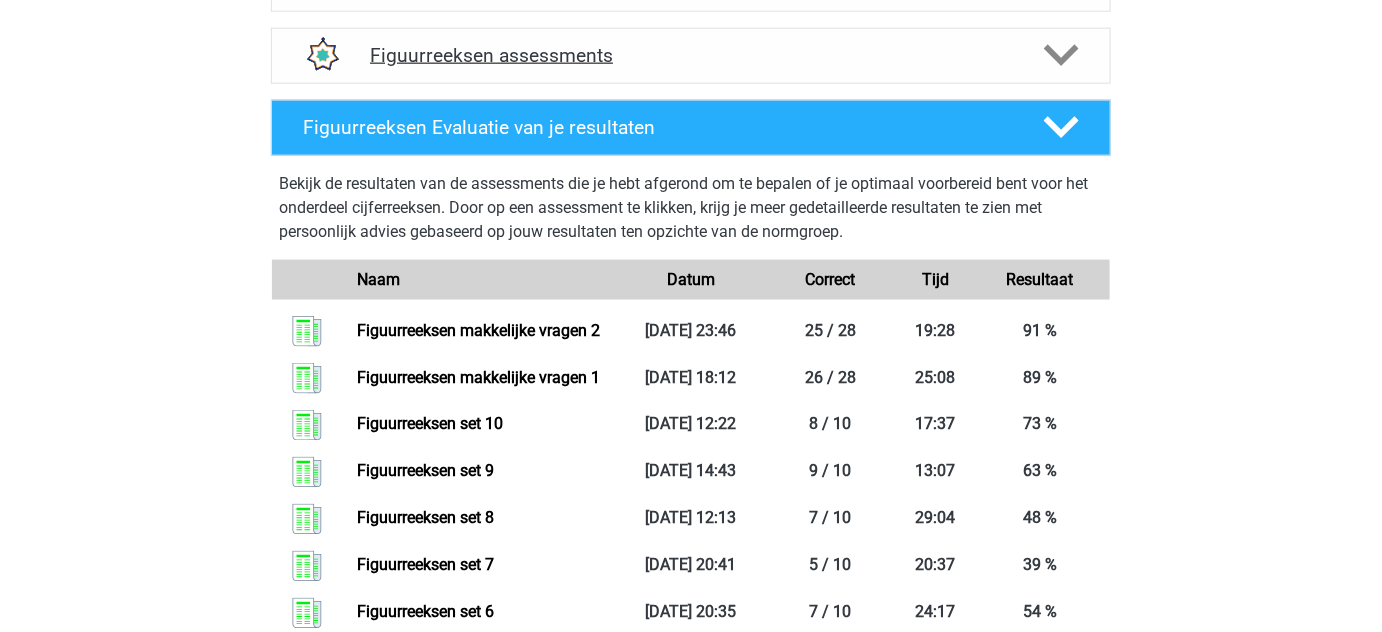 click on "Figuurreeksen assessments" at bounding box center [691, 55] 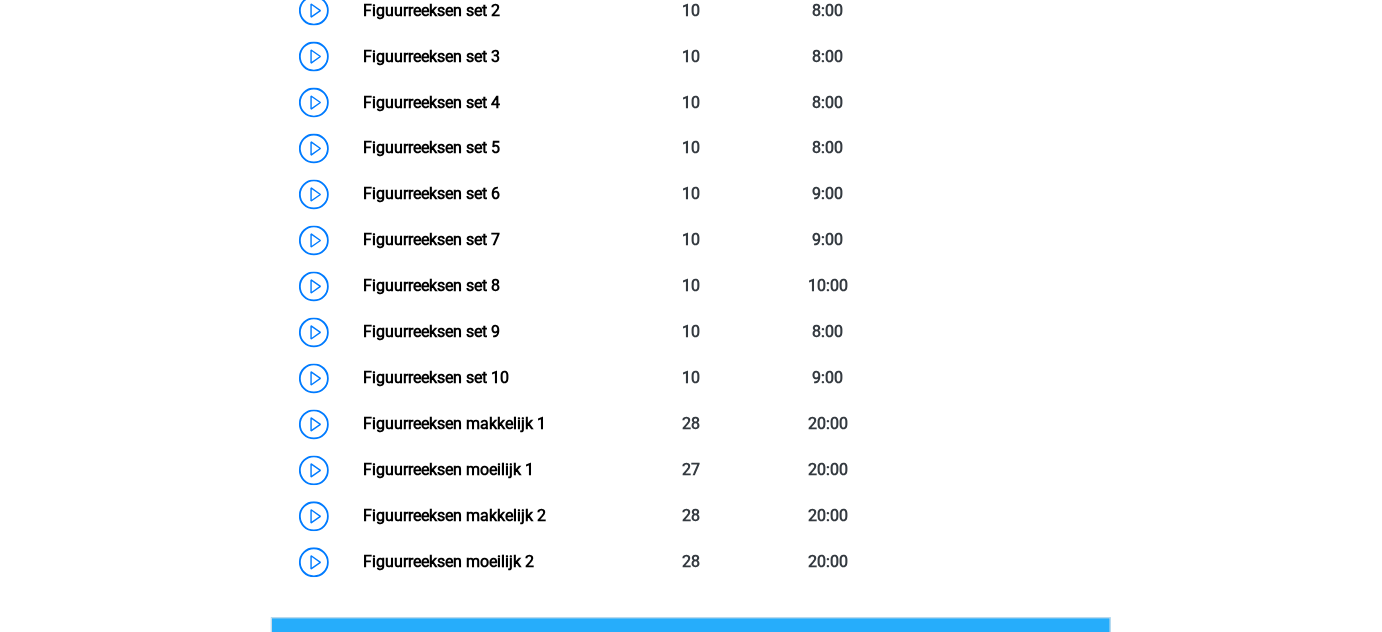 scroll, scrollTop: 1194, scrollLeft: 0, axis: vertical 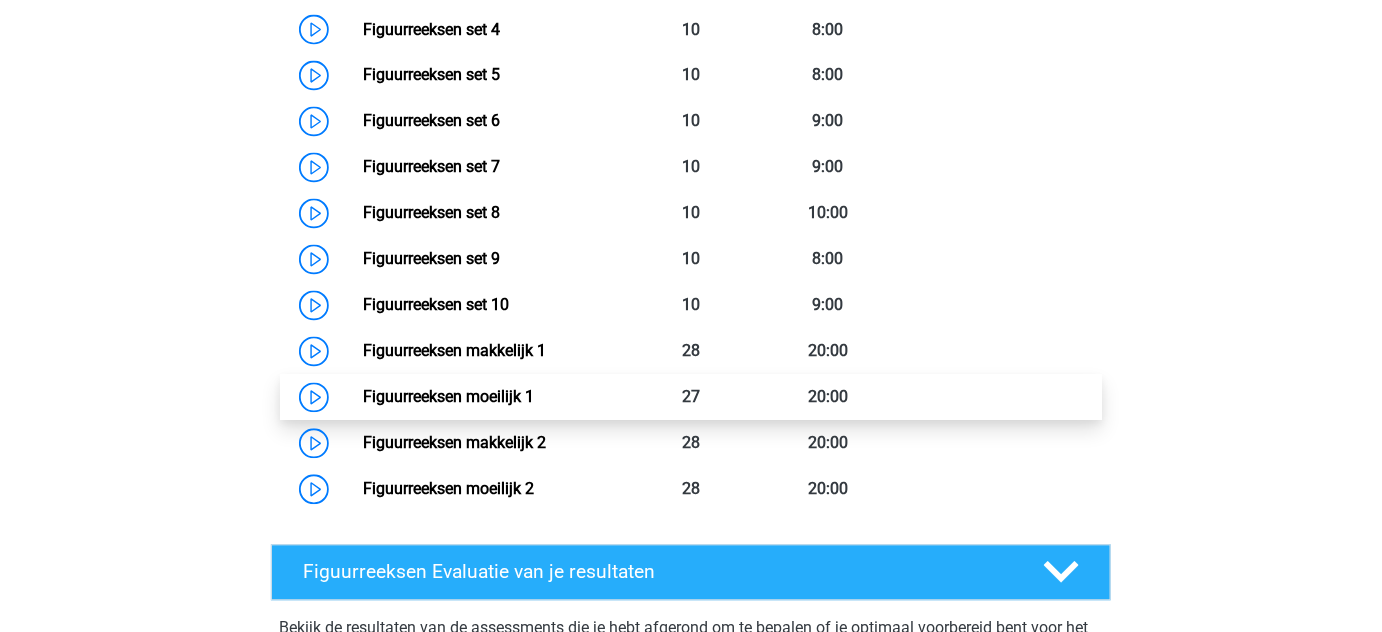 click on "Figuurreeksen
moeilijk 1" at bounding box center [448, 397] 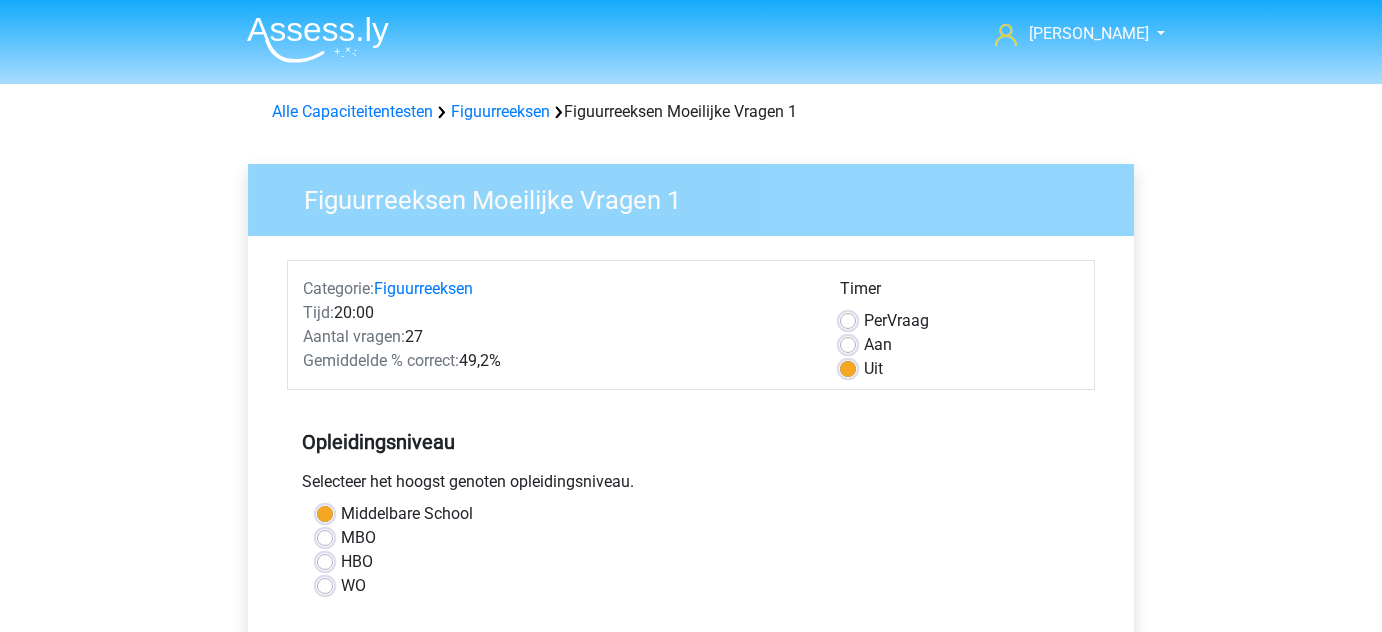scroll, scrollTop: 0, scrollLeft: 0, axis: both 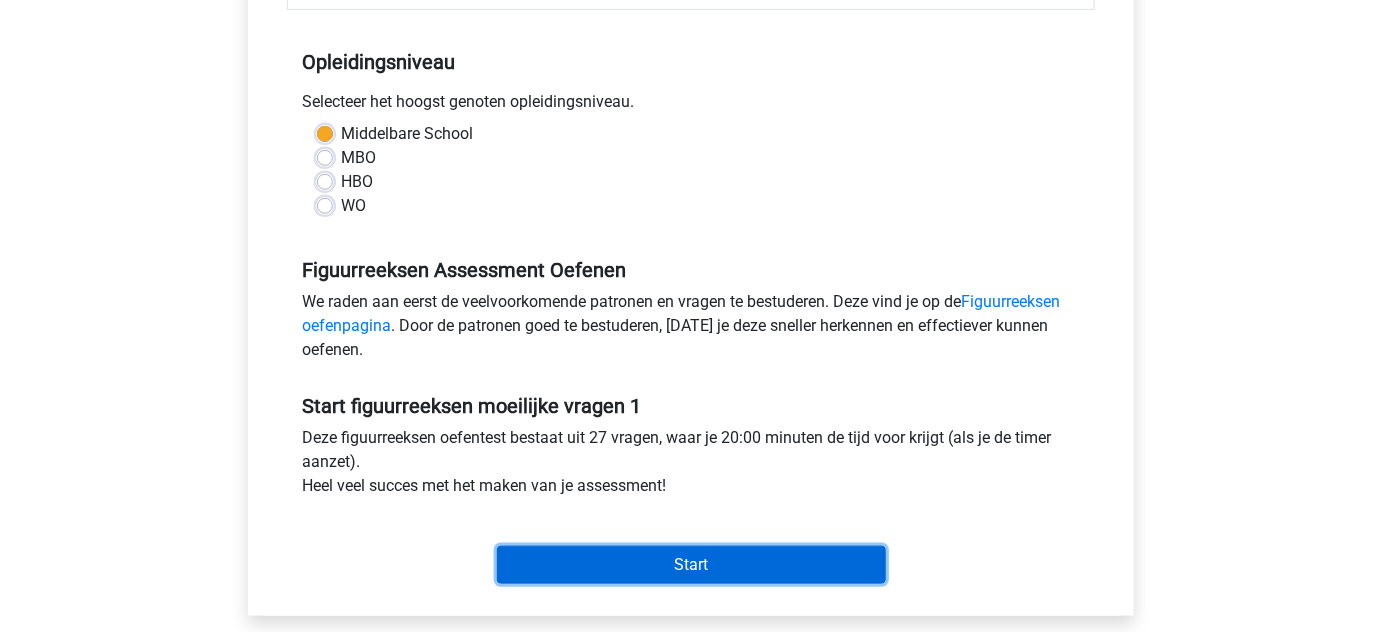 click on "Start" at bounding box center (691, 565) 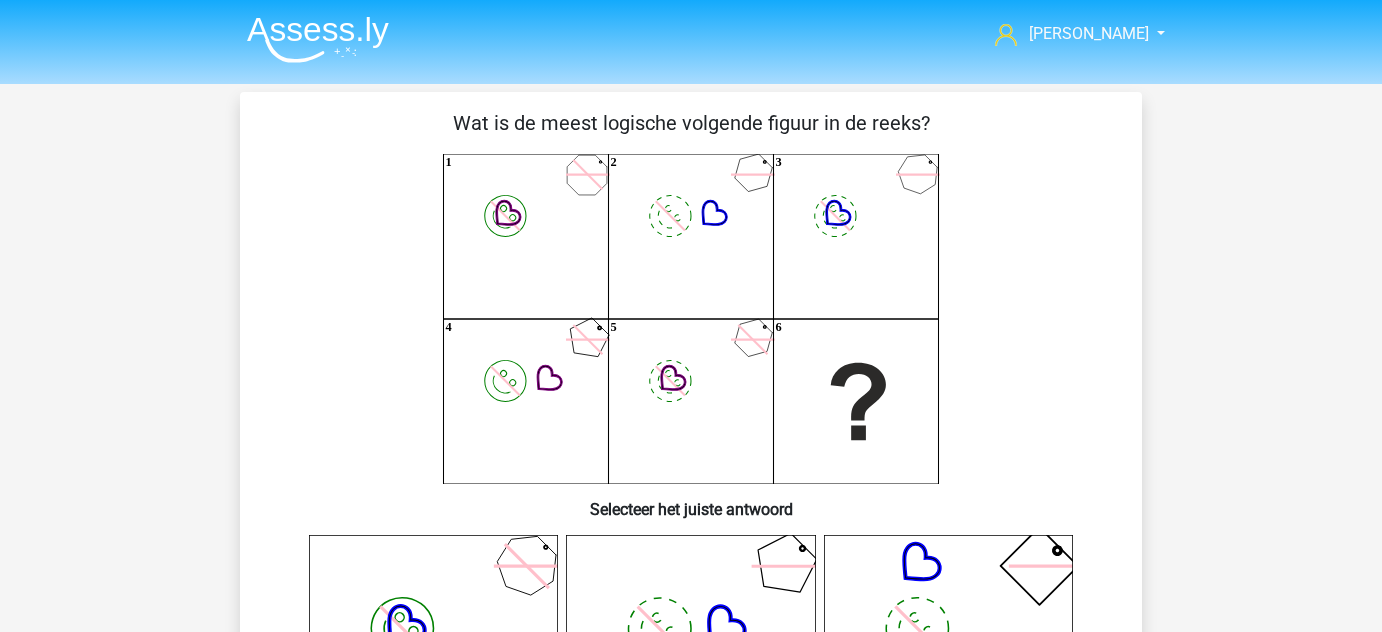 scroll, scrollTop: 0, scrollLeft: 0, axis: both 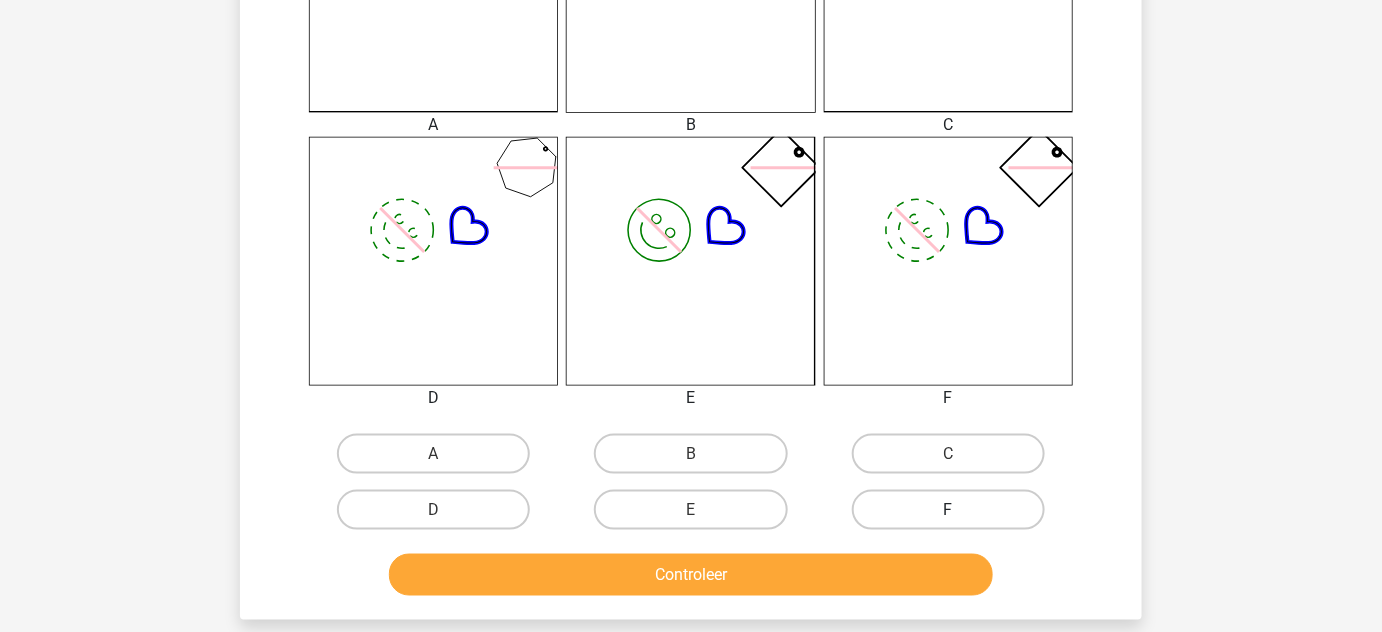 click on "F" at bounding box center (948, 510) 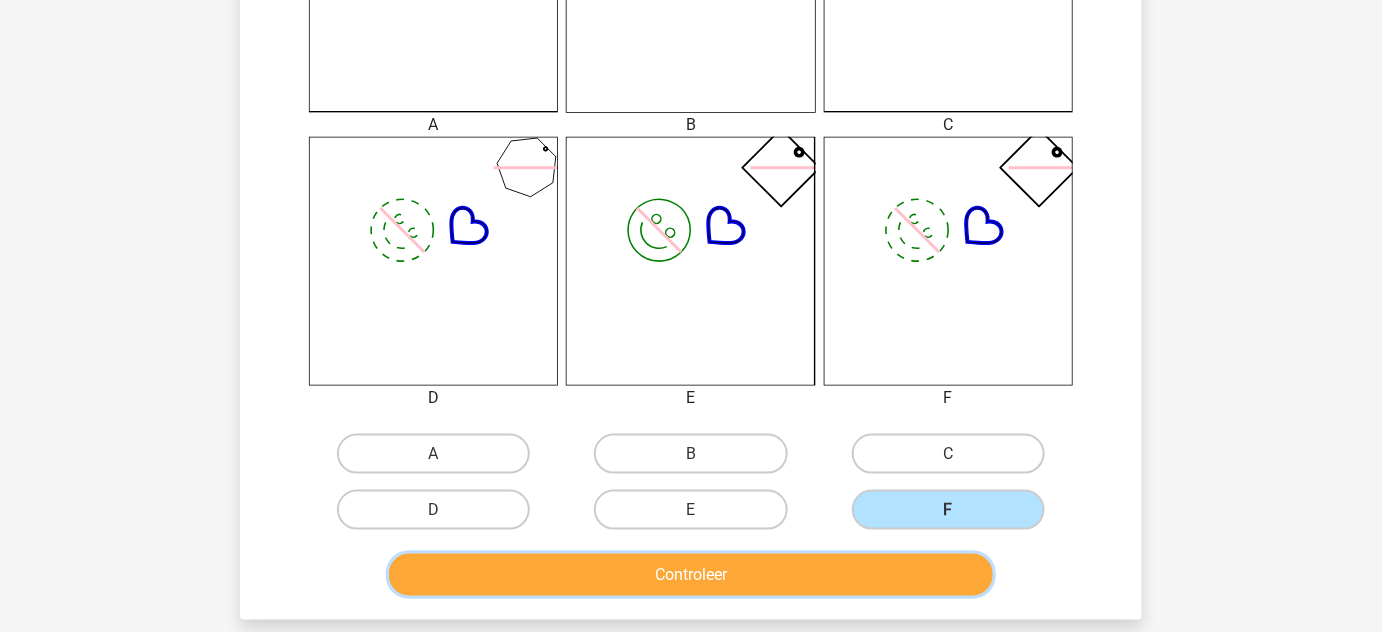 click on "Controleer" at bounding box center (691, 575) 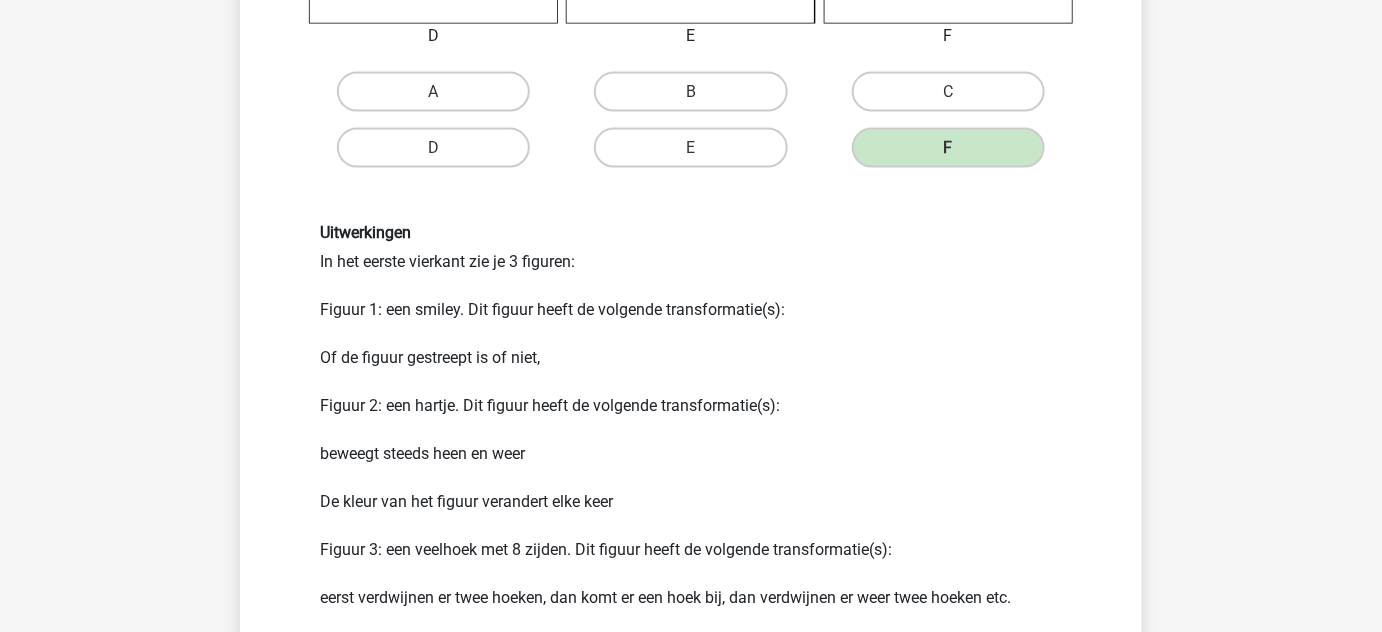 scroll, scrollTop: 1278, scrollLeft: 0, axis: vertical 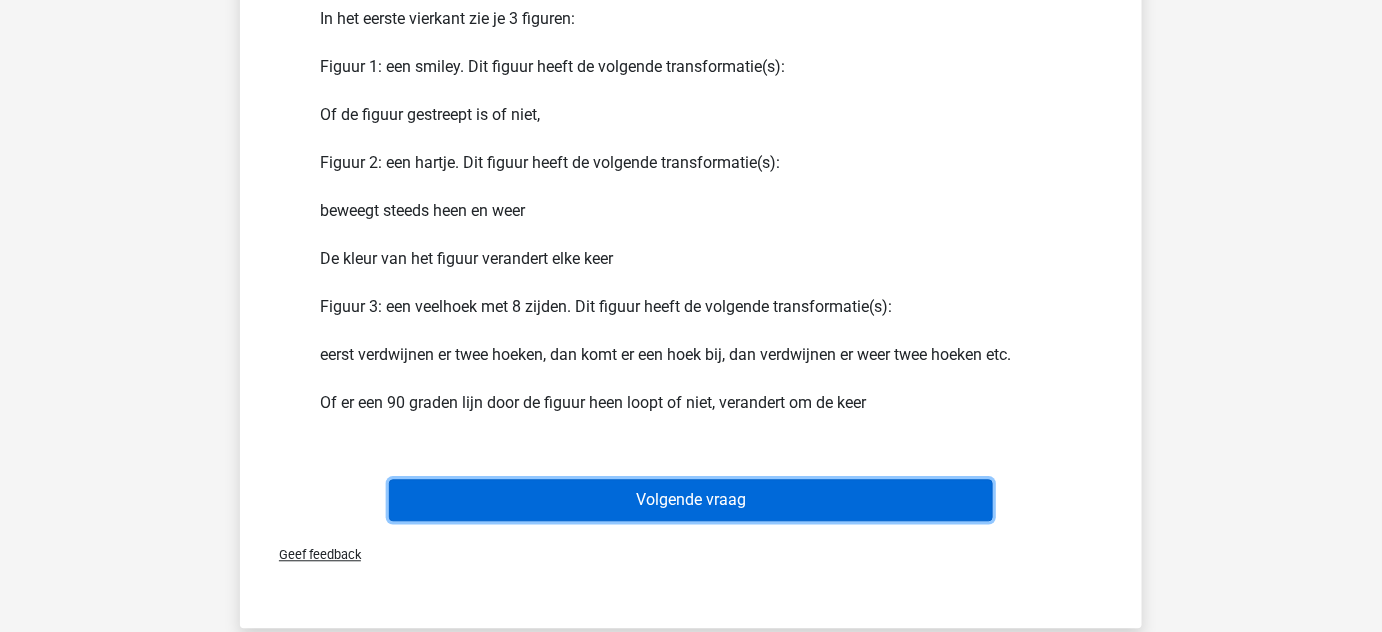 click on "Volgende vraag" at bounding box center (691, 500) 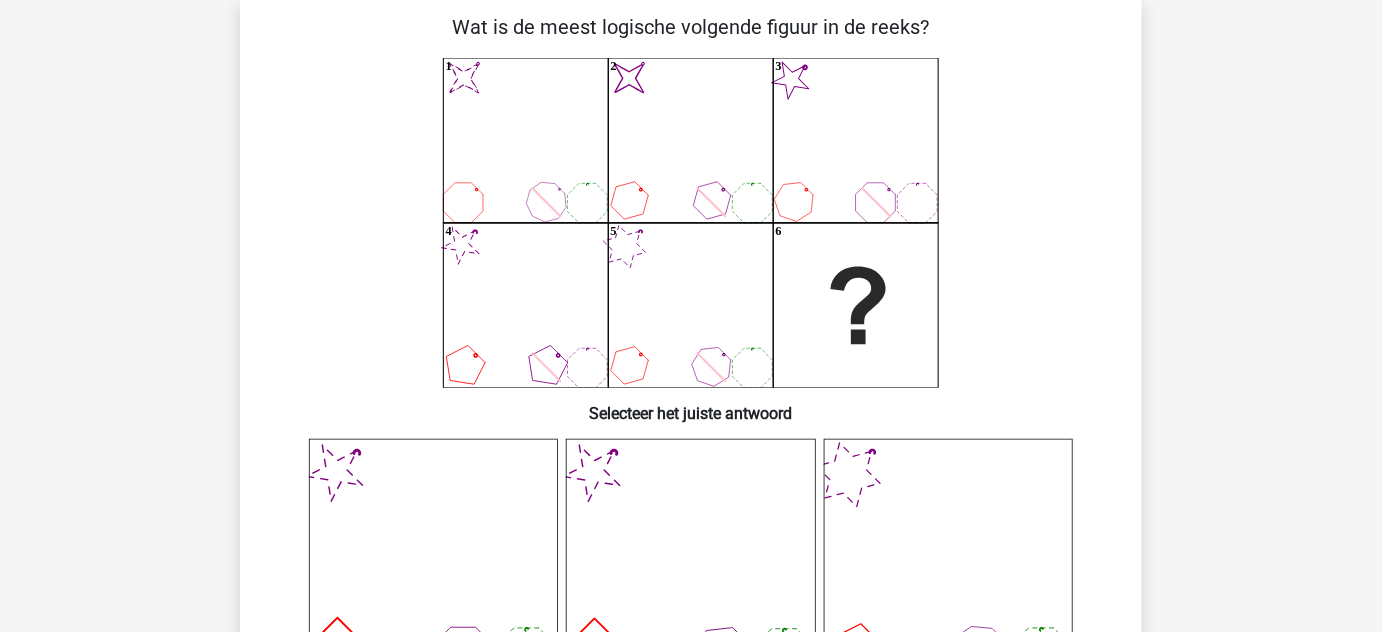 scroll, scrollTop: 92, scrollLeft: 0, axis: vertical 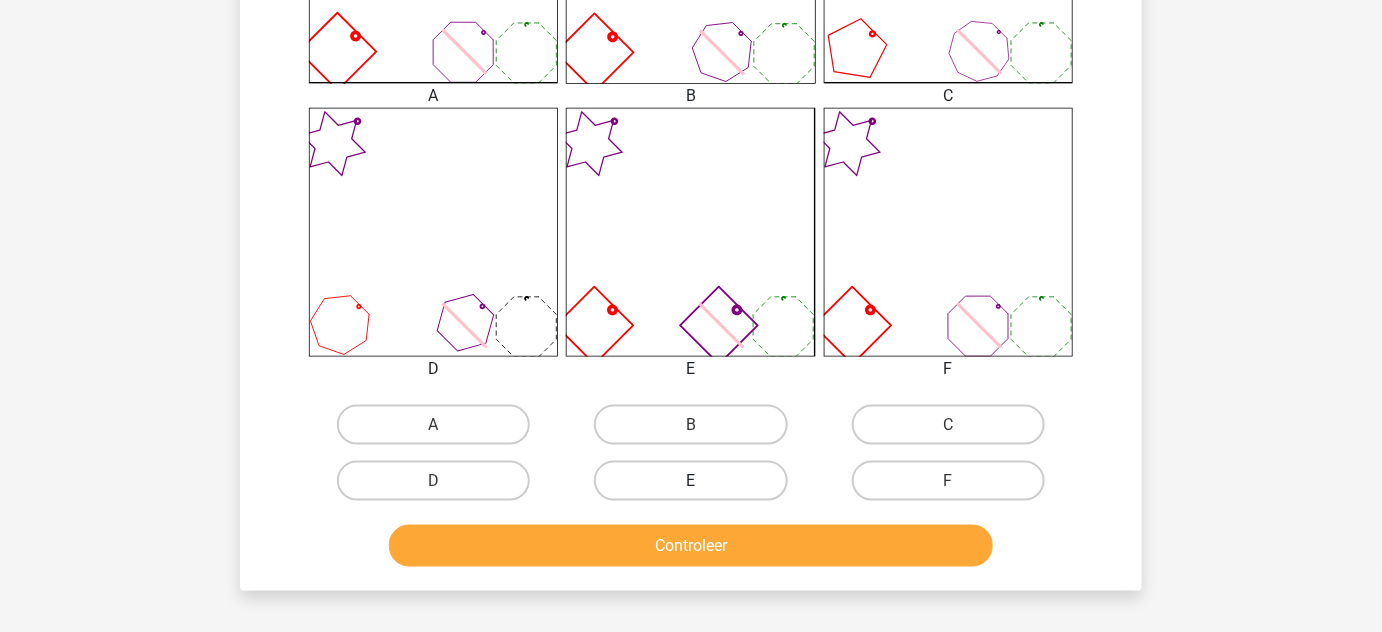 click on "E" at bounding box center (690, 481) 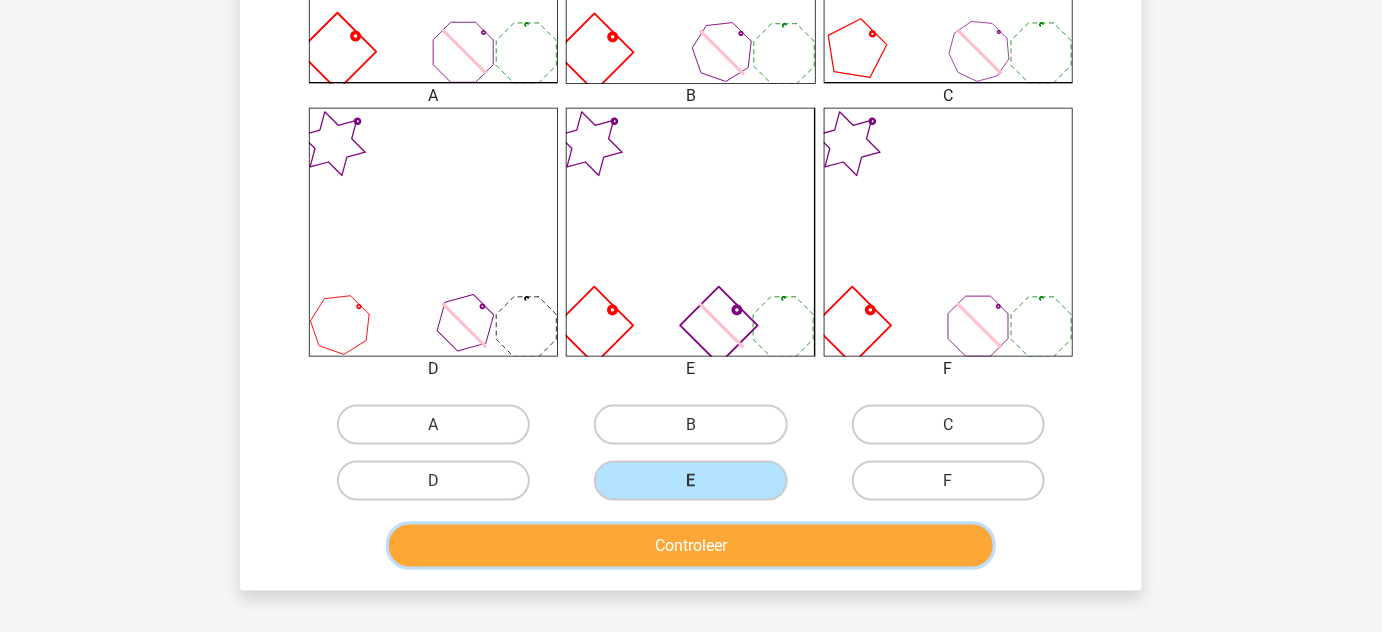 click on "Controleer" at bounding box center (691, 546) 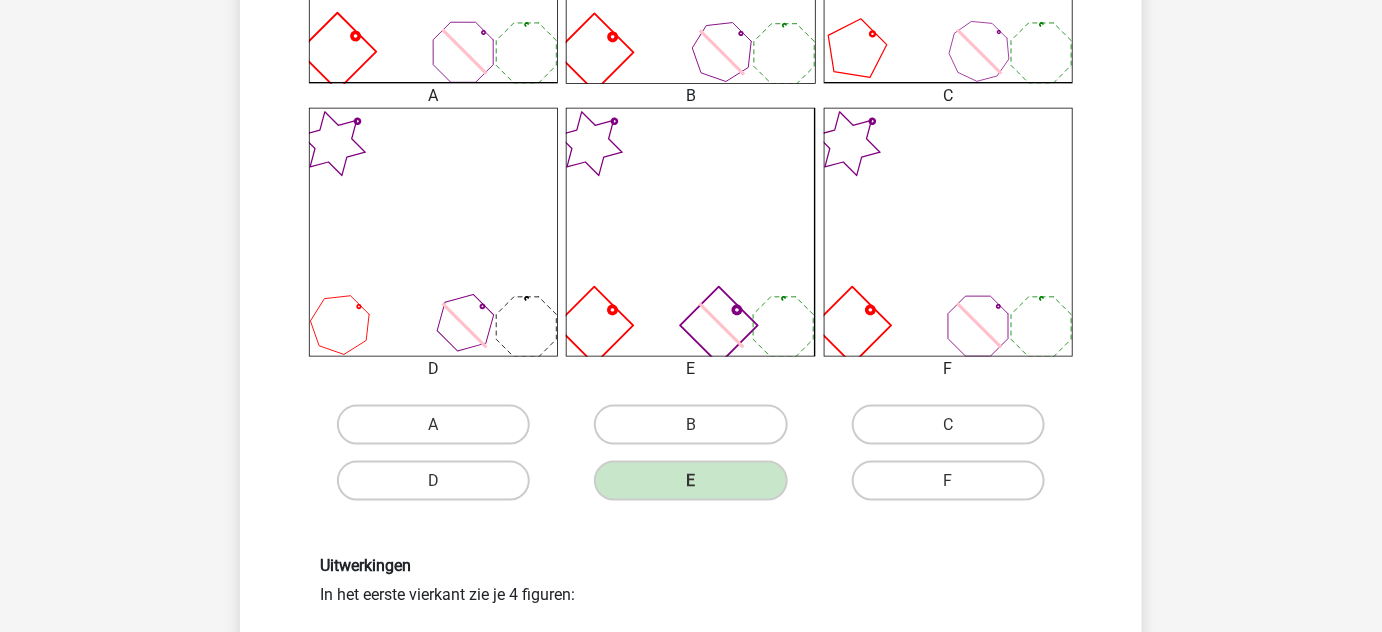 scroll, scrollTop: 1389, scrollLeft: 0, axis: vertical 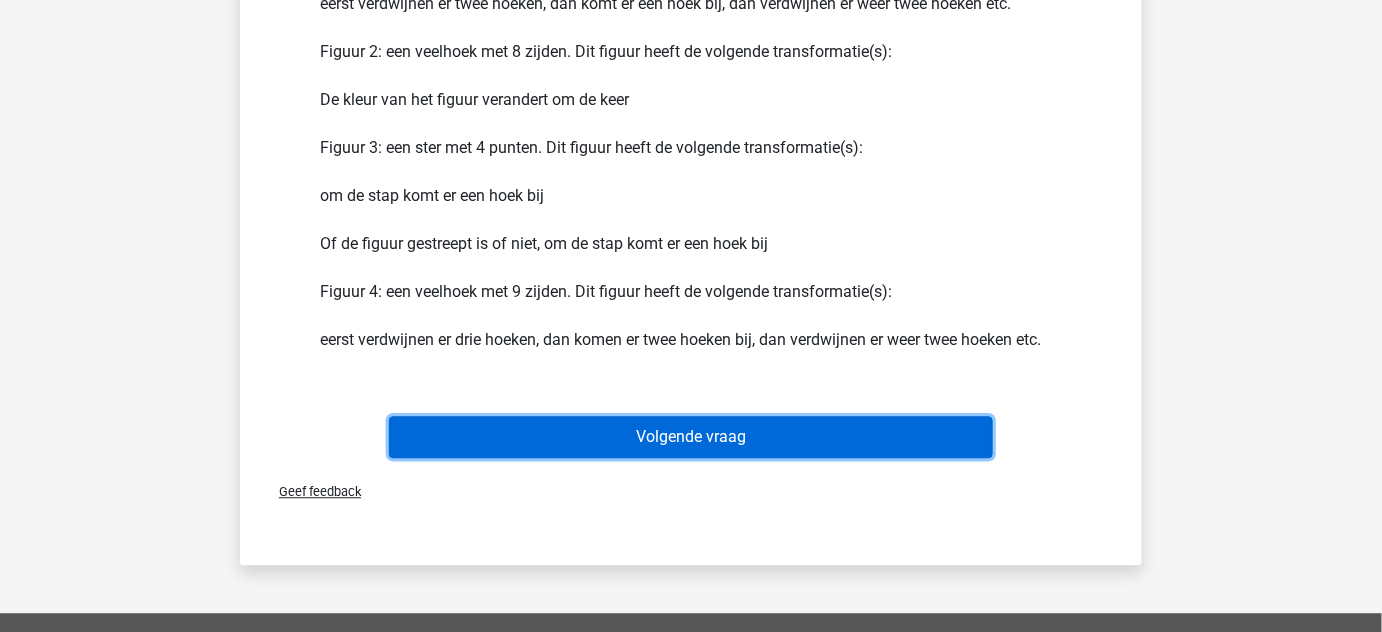 click on "Volgende vraag" at bounding box center (691, 437) 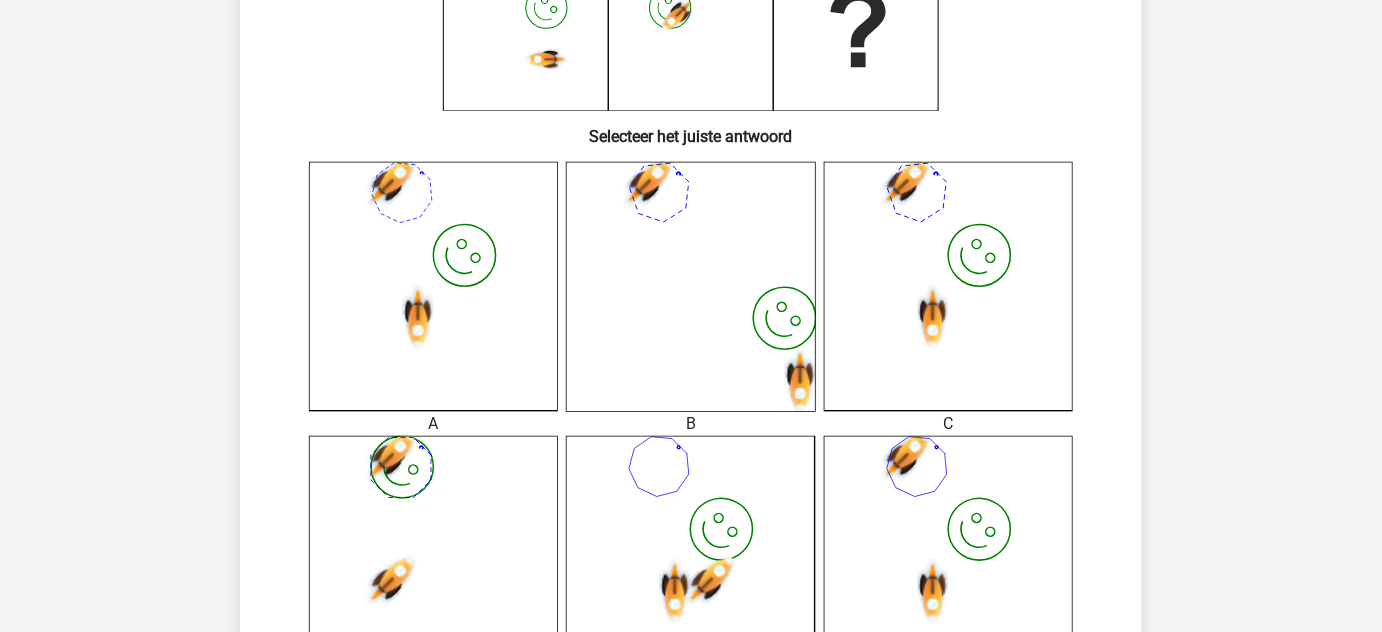 scroll, scrollTop: 92, scrollLeft: 0, axis: vertical 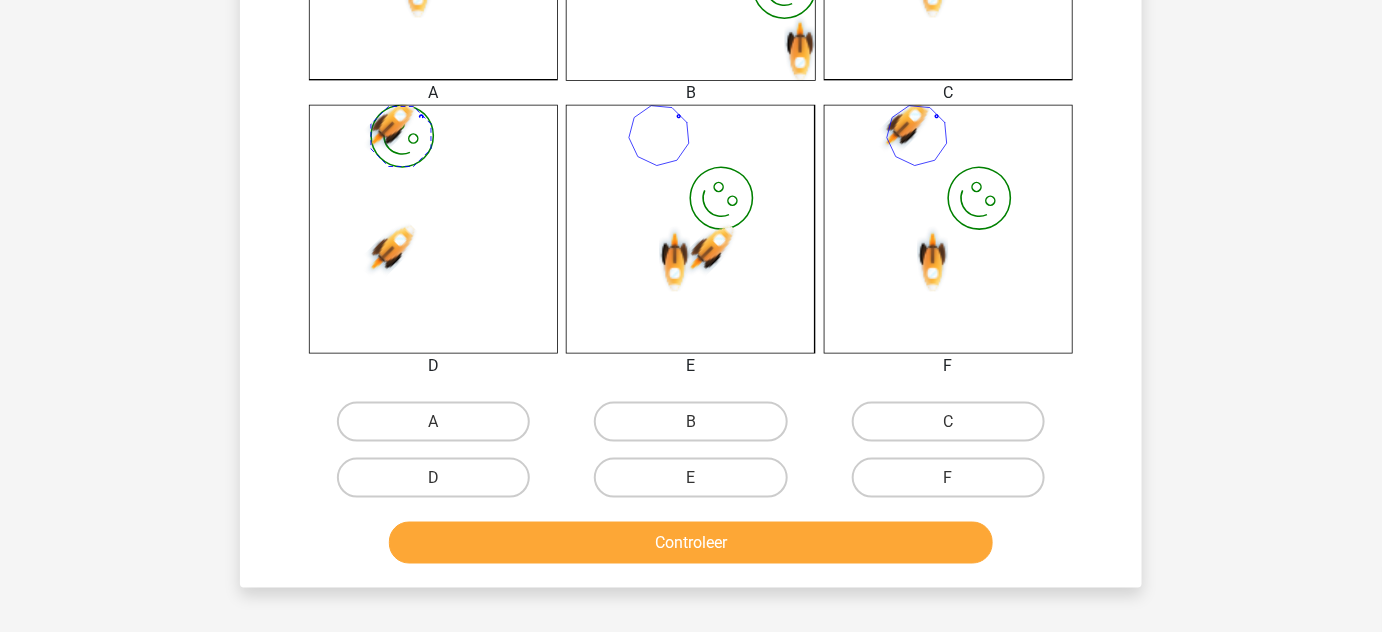 click on "F" at bounding box center [954, 484] 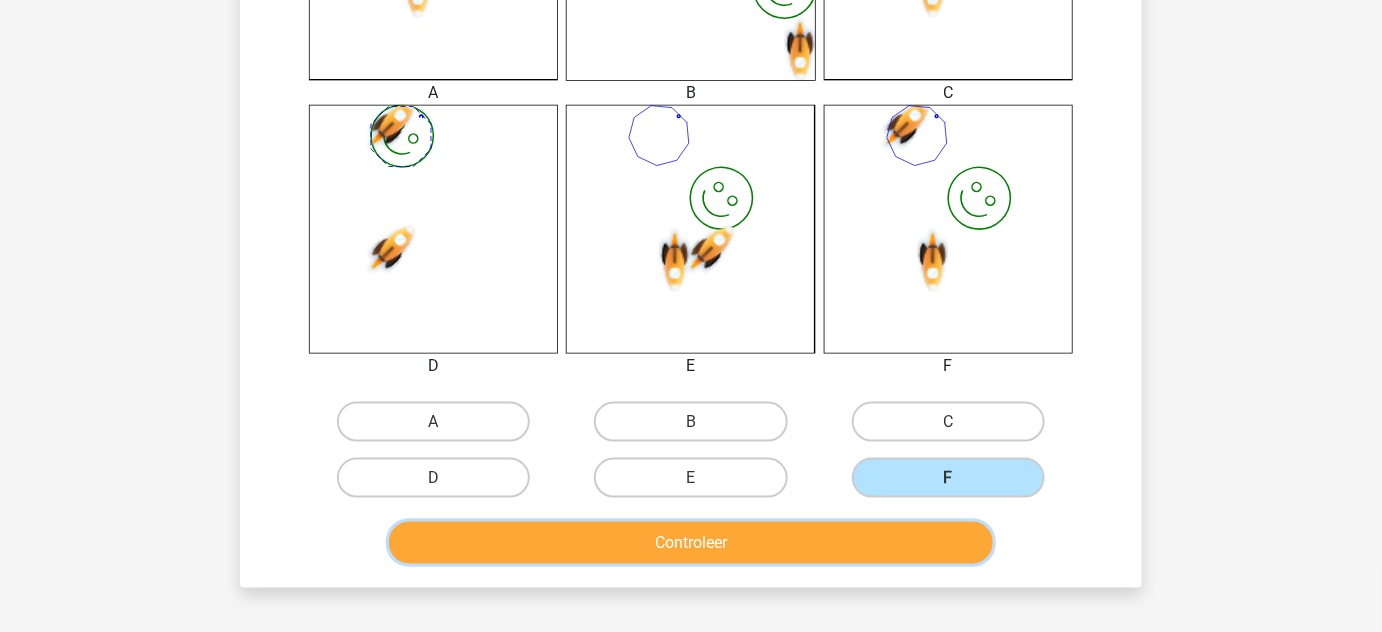 click on "Controleer" at bounding box center (691, 543) 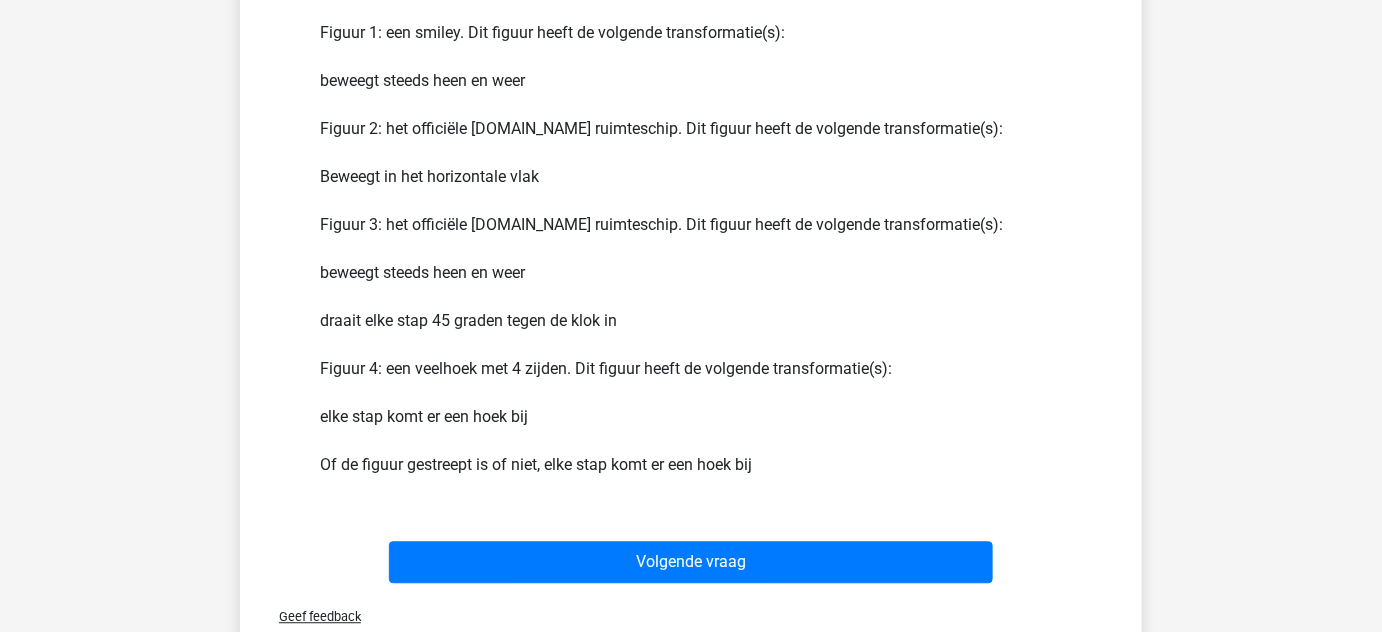 scroll, scrollTop: 1341, scrollLeft: 0, axis: vertical 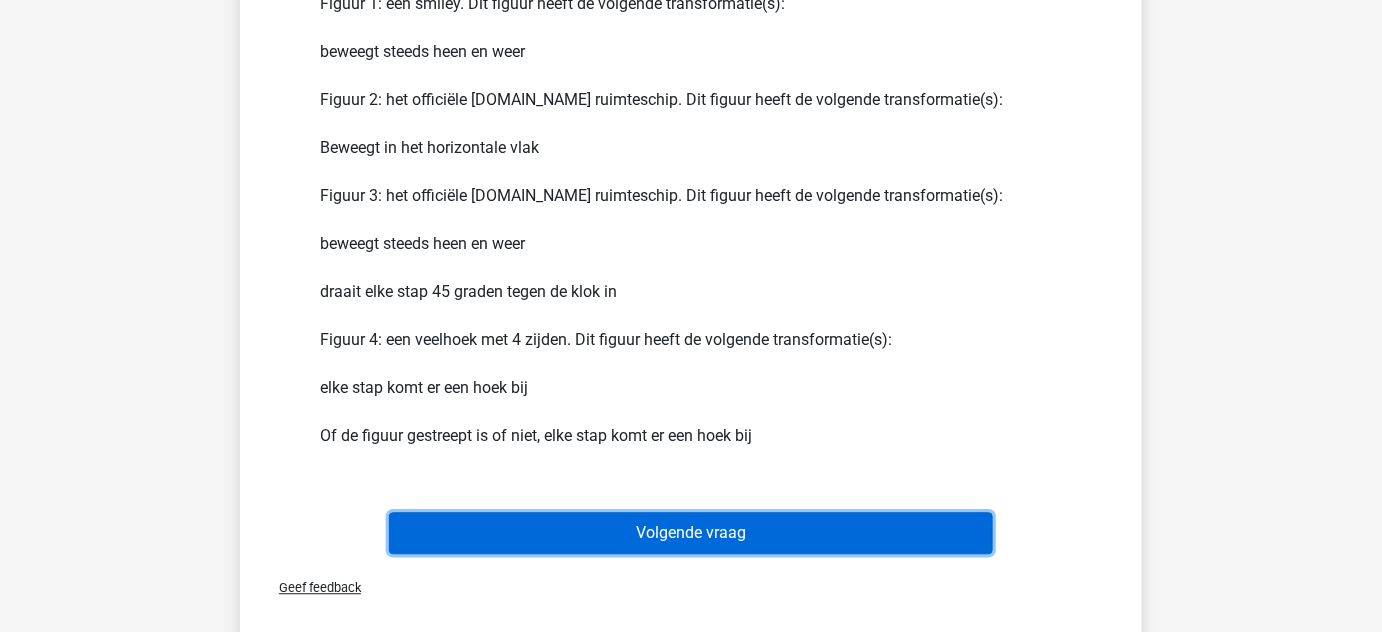 click on "Volgende vraag" at bounding box center [691, 533] 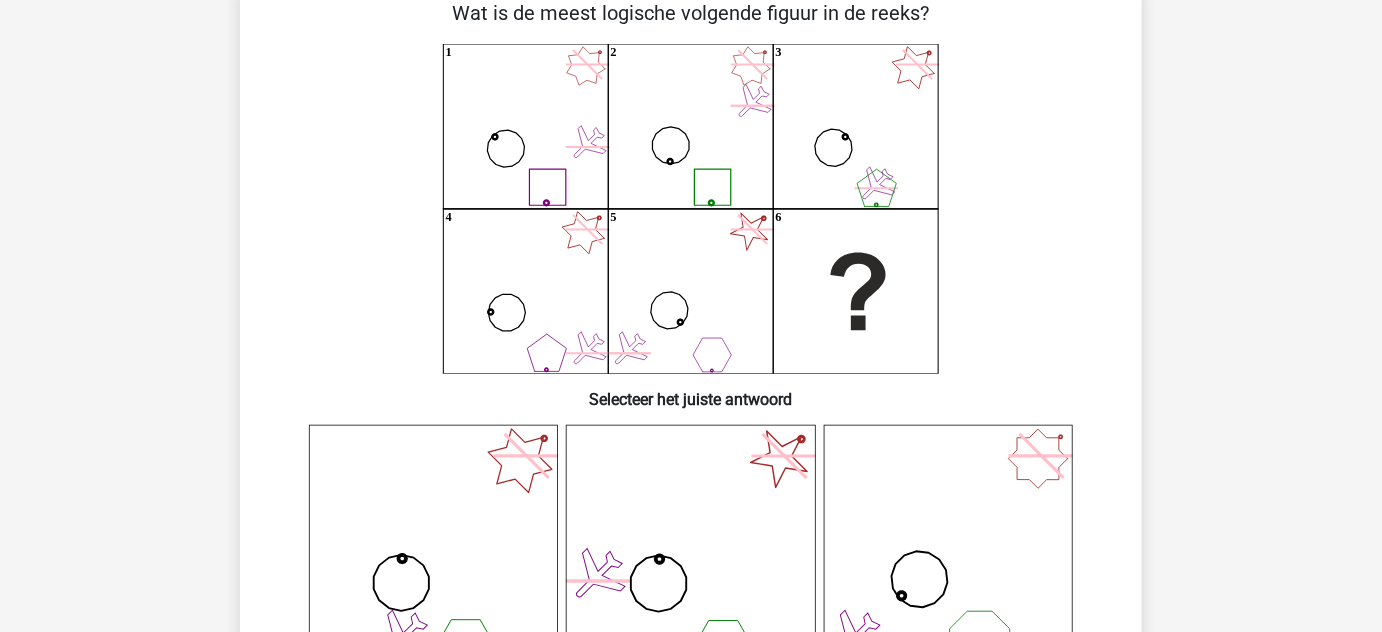 scroll, scrollTop: 92, scrollLeft: 0, axis: vertical 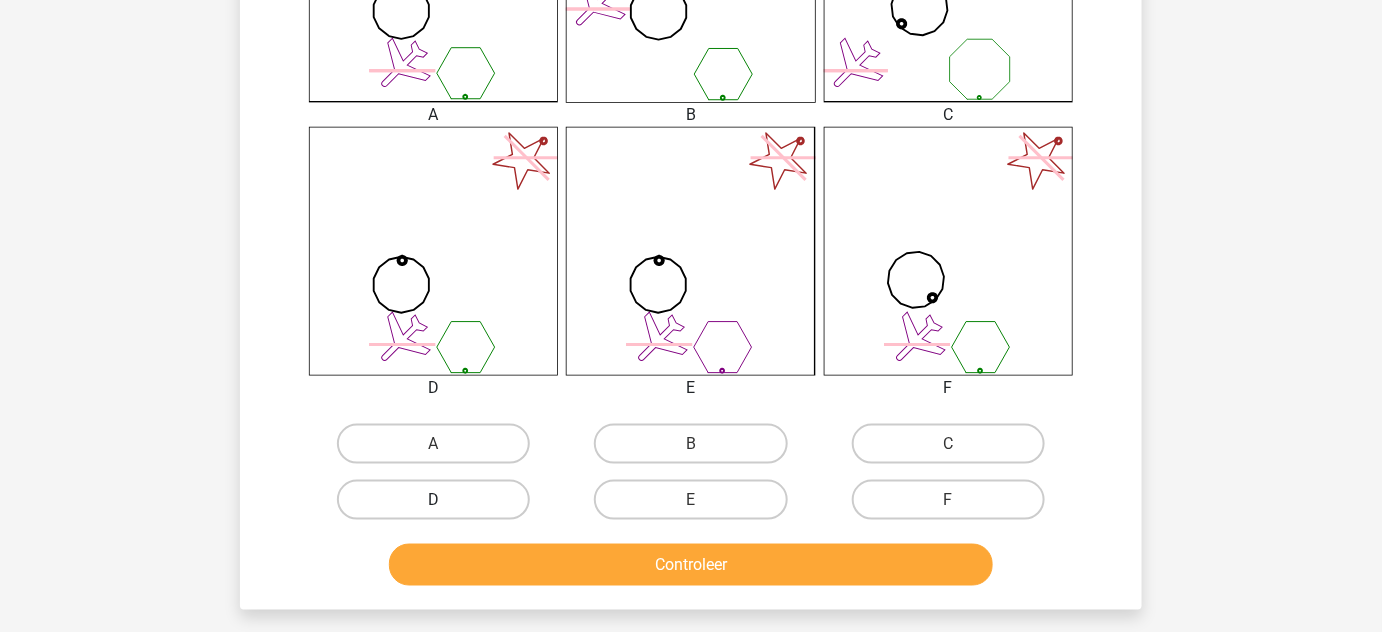 click on "D" at bounding box center (433, 500) 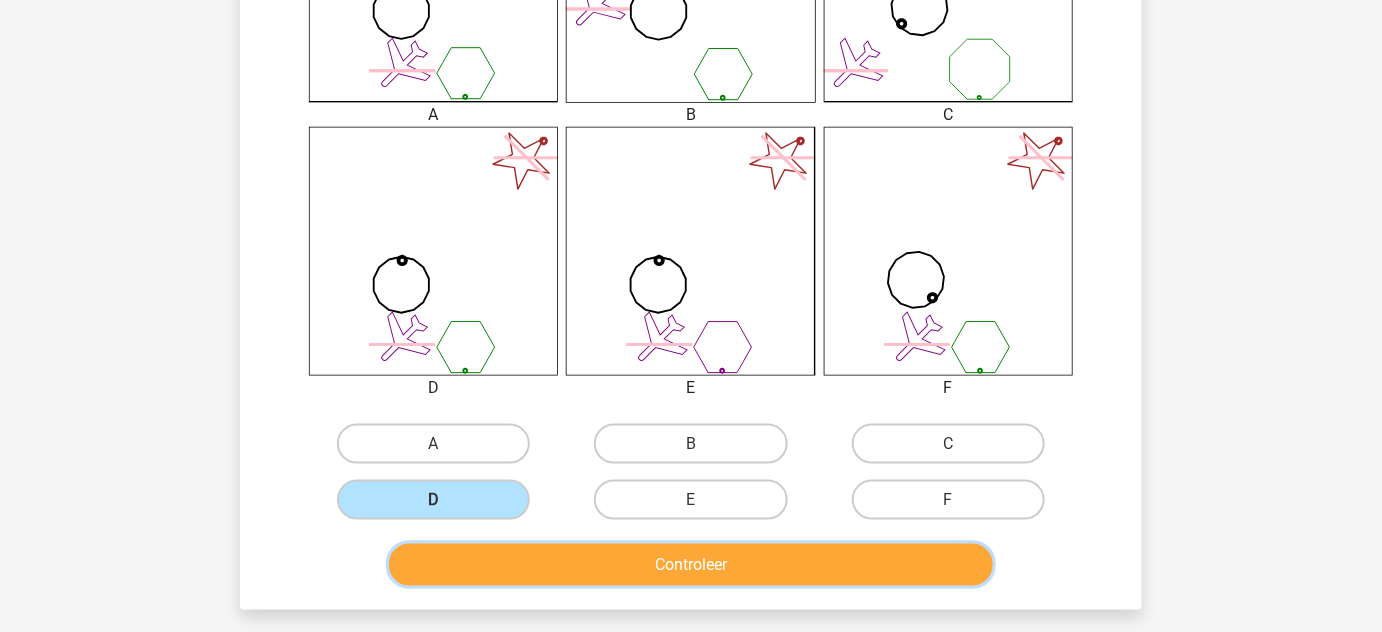 click on "Controleer" at bounding box center [691, 565] 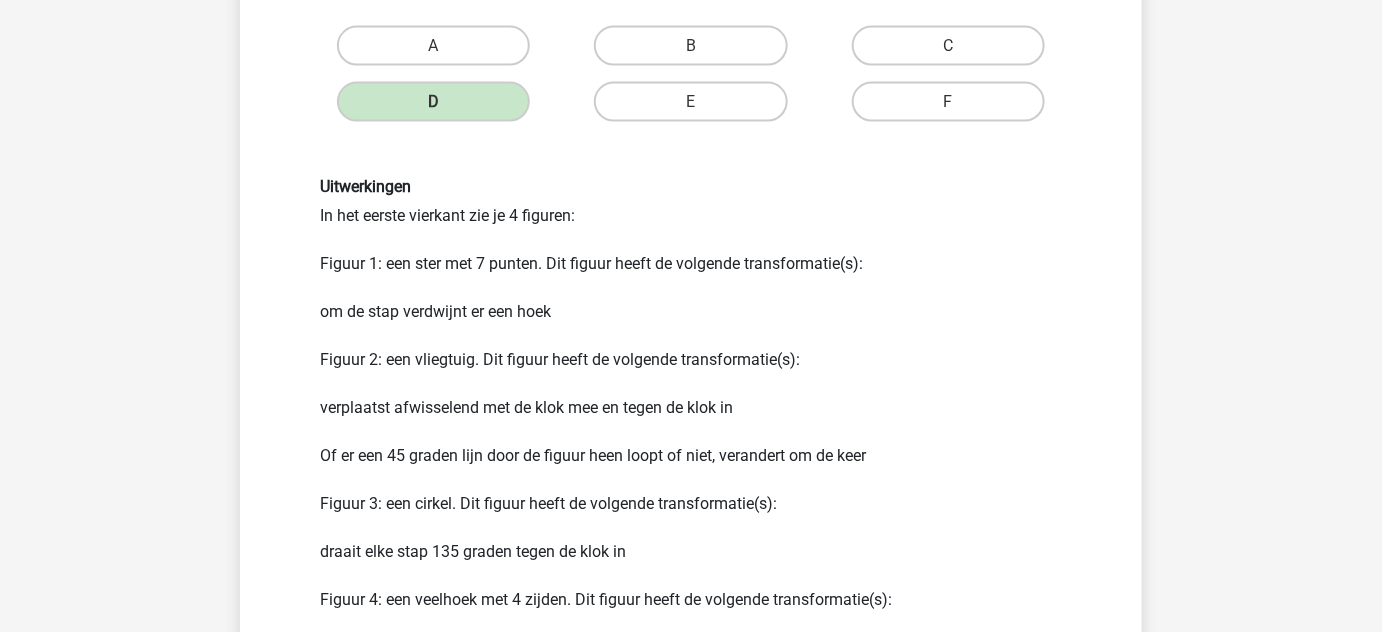 scroll, scrollTop: 1240, scrollLeft: 0, axis: vertical 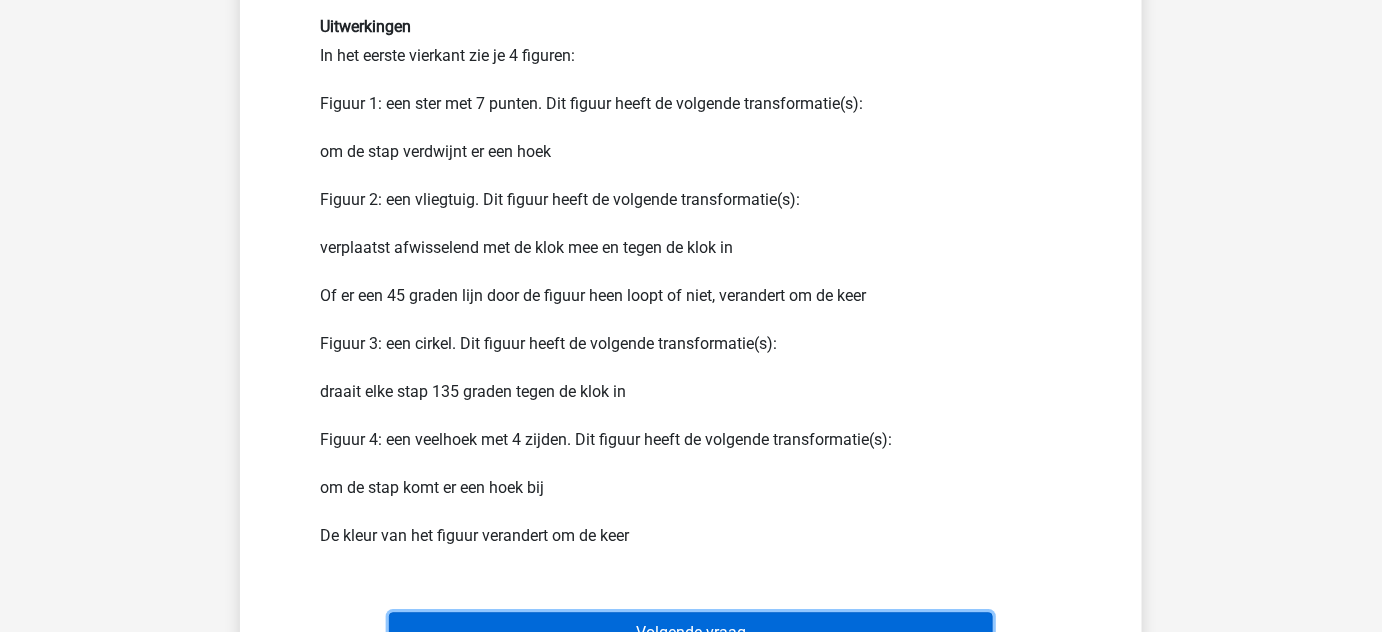 click on "Volgende vraag" at bounding box center (691, 634) 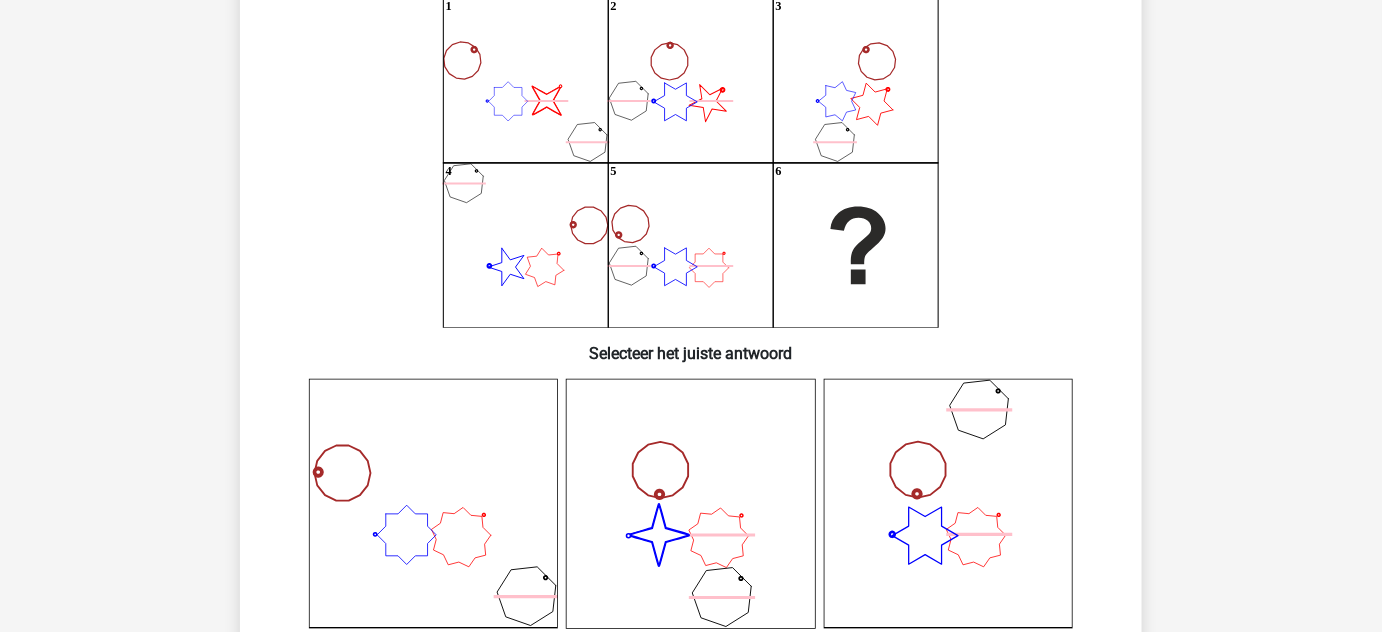 scroll, scrollTop: 92, scrollLeft: 0, axis: vertical 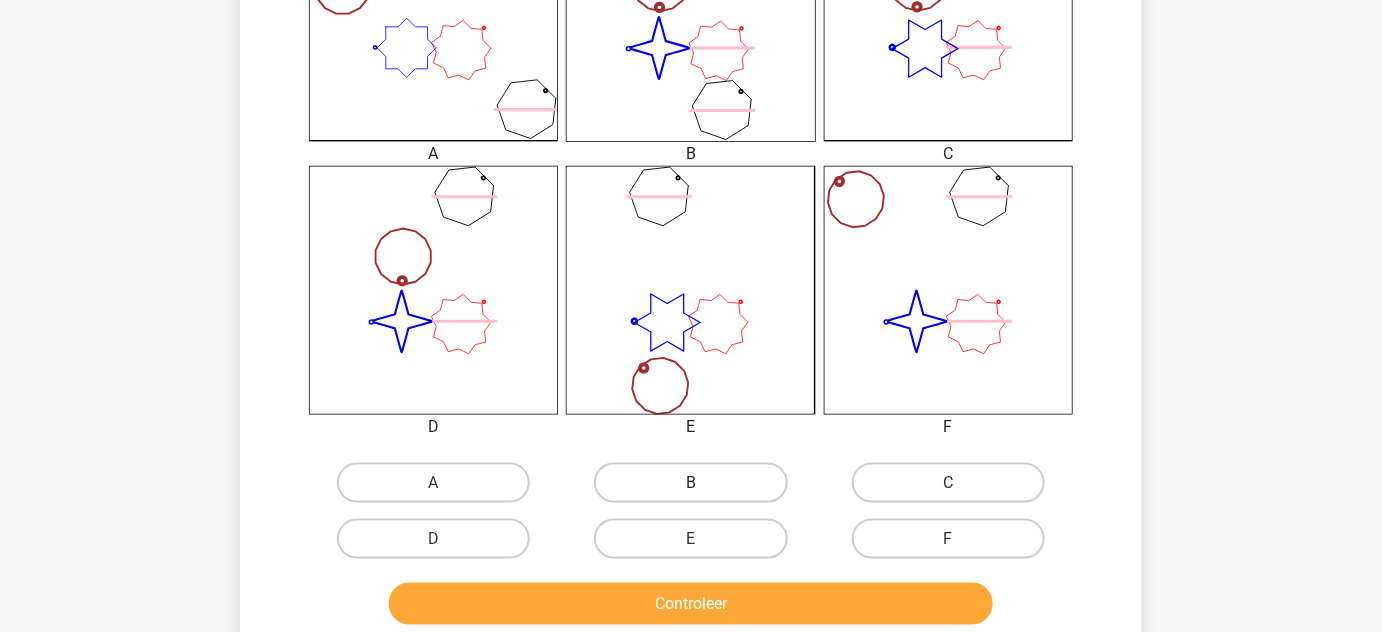 click on "B" at bounding box center [690, 483] 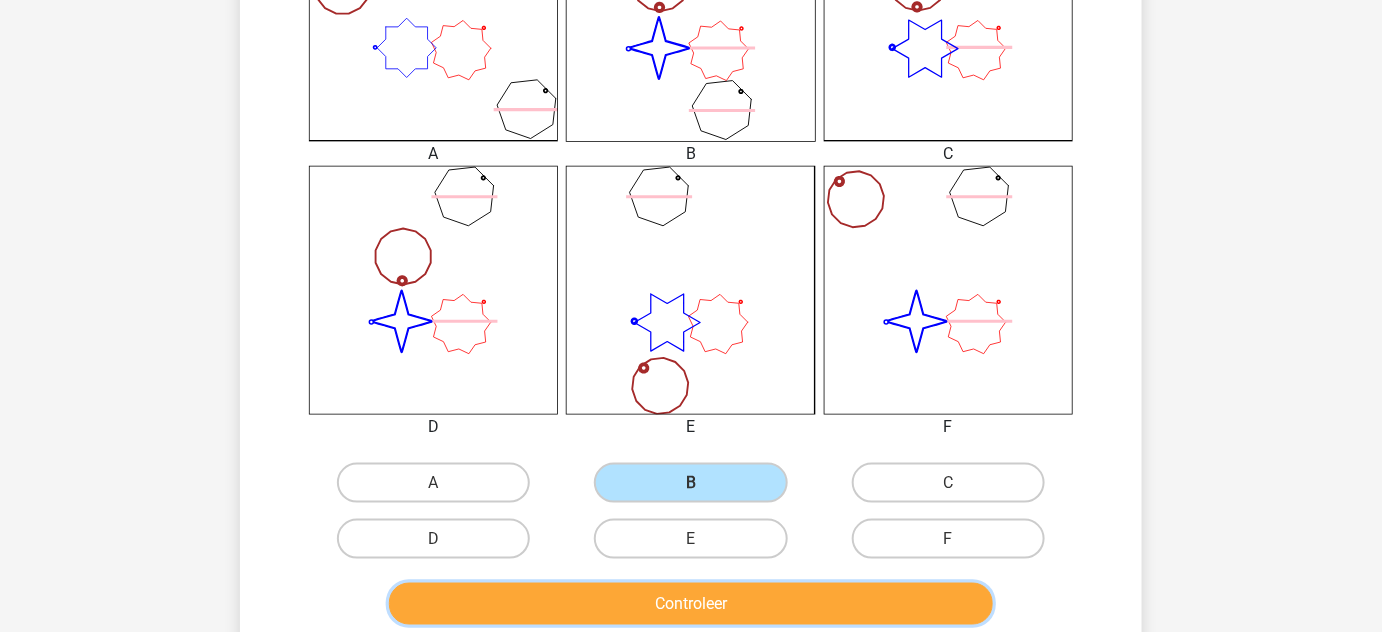 click on "Controleer" at bounding box center [691, 604] 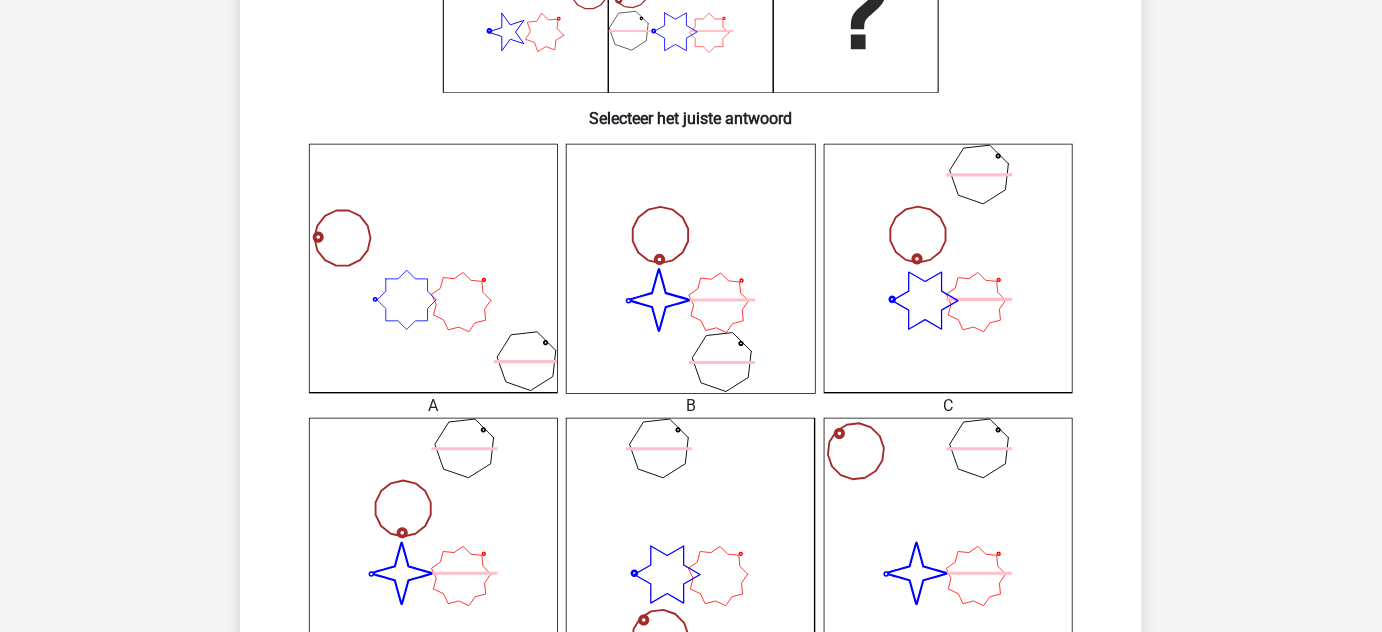 scroll, scrollTop: 776, scrollLeft: 0, axis: vertical 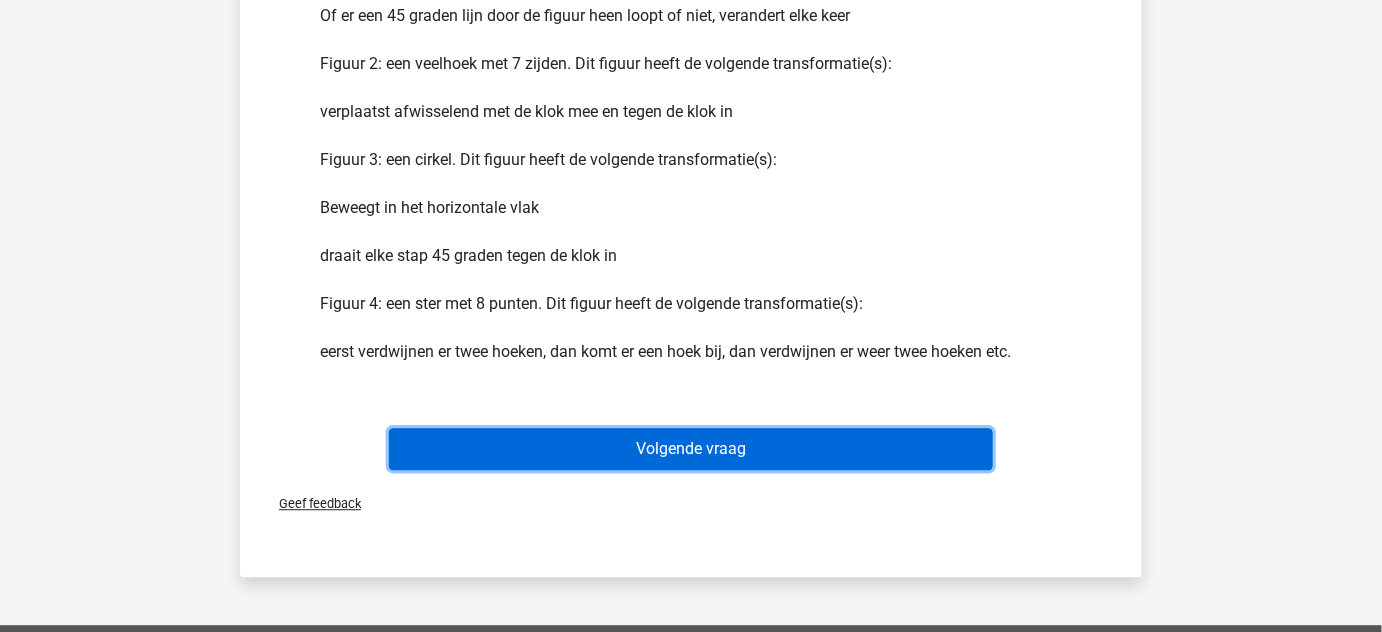 click on "Volgende vraag" at bounding box center [691, 449] 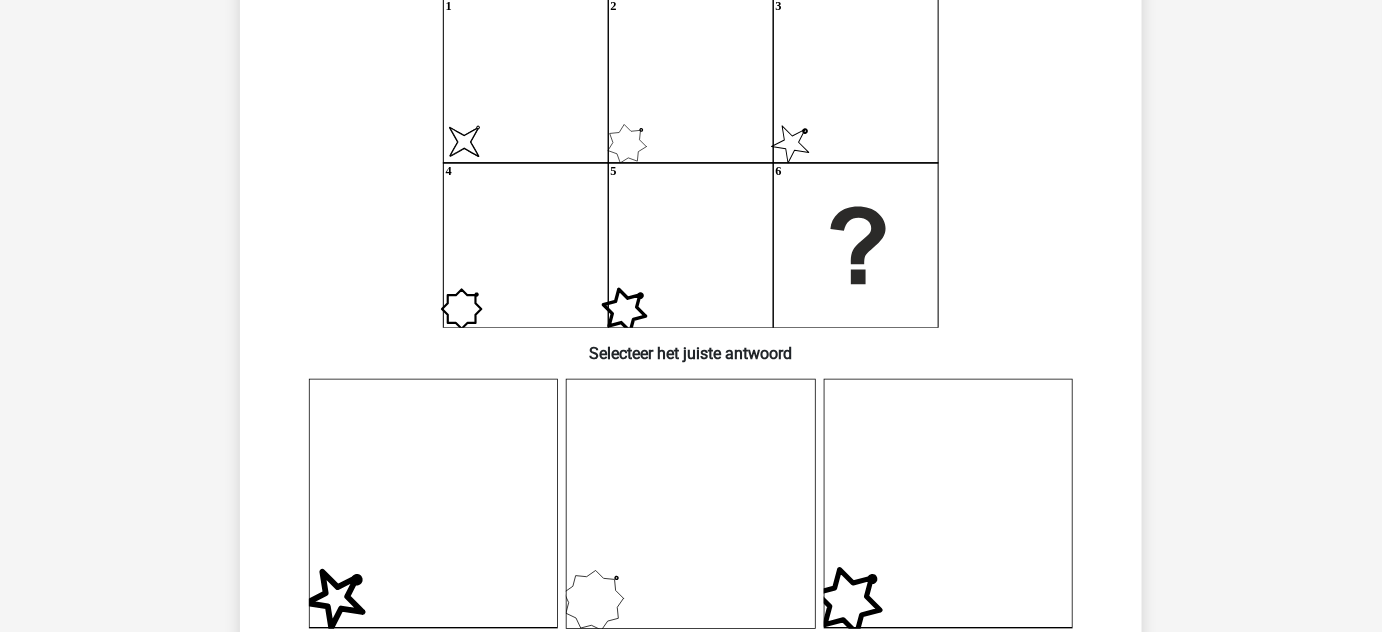 scroll, scrollTop: 92, scrollLeft: 0, axis: vertical 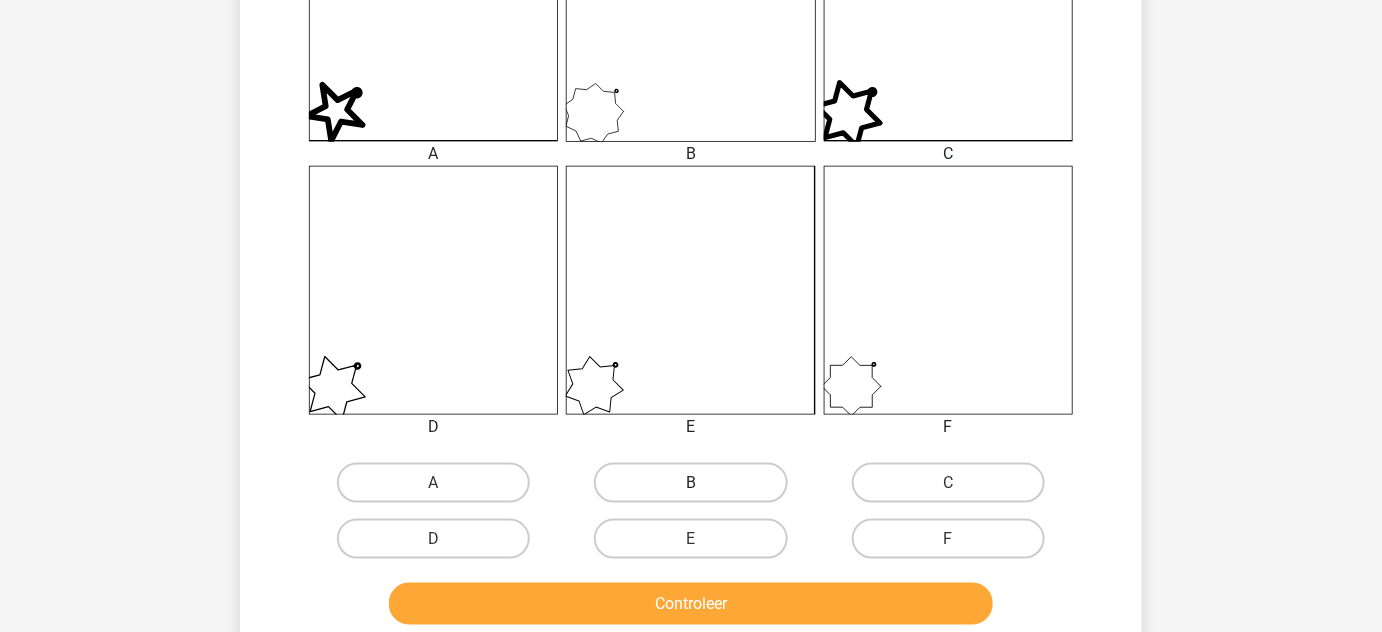 click on "B" at bounding box center (690, 483) 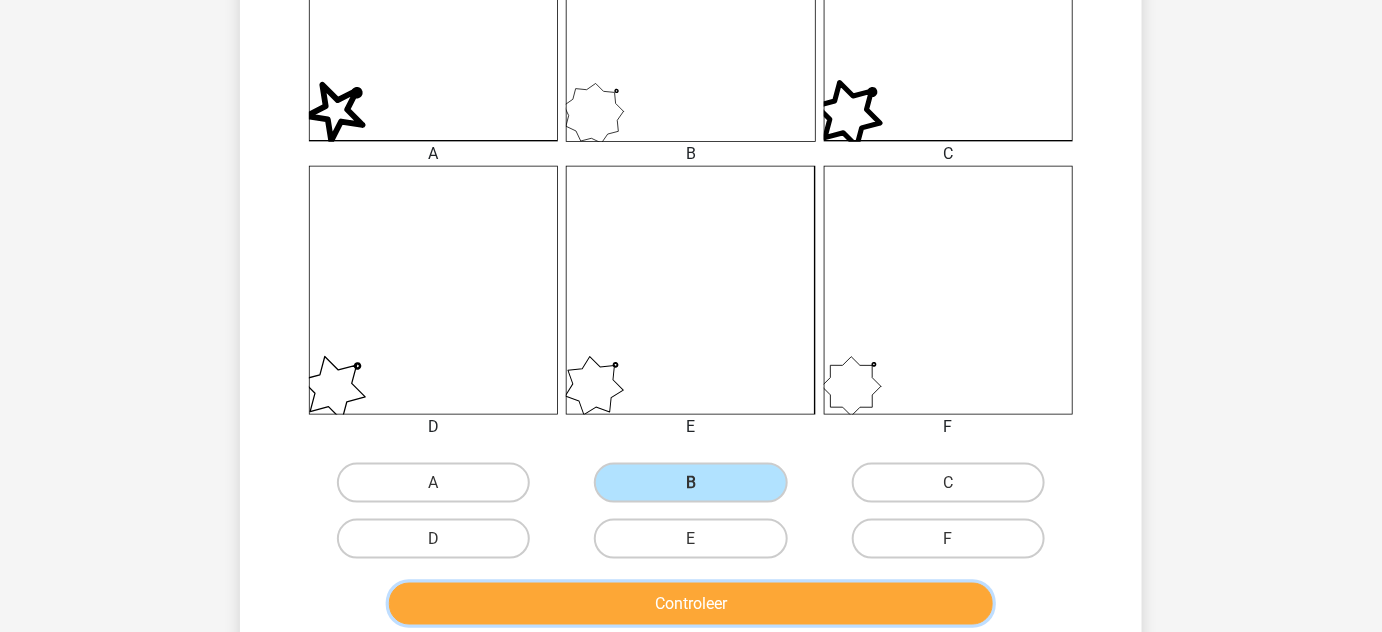 click on "Controleer" at bounding box center (691, 604) 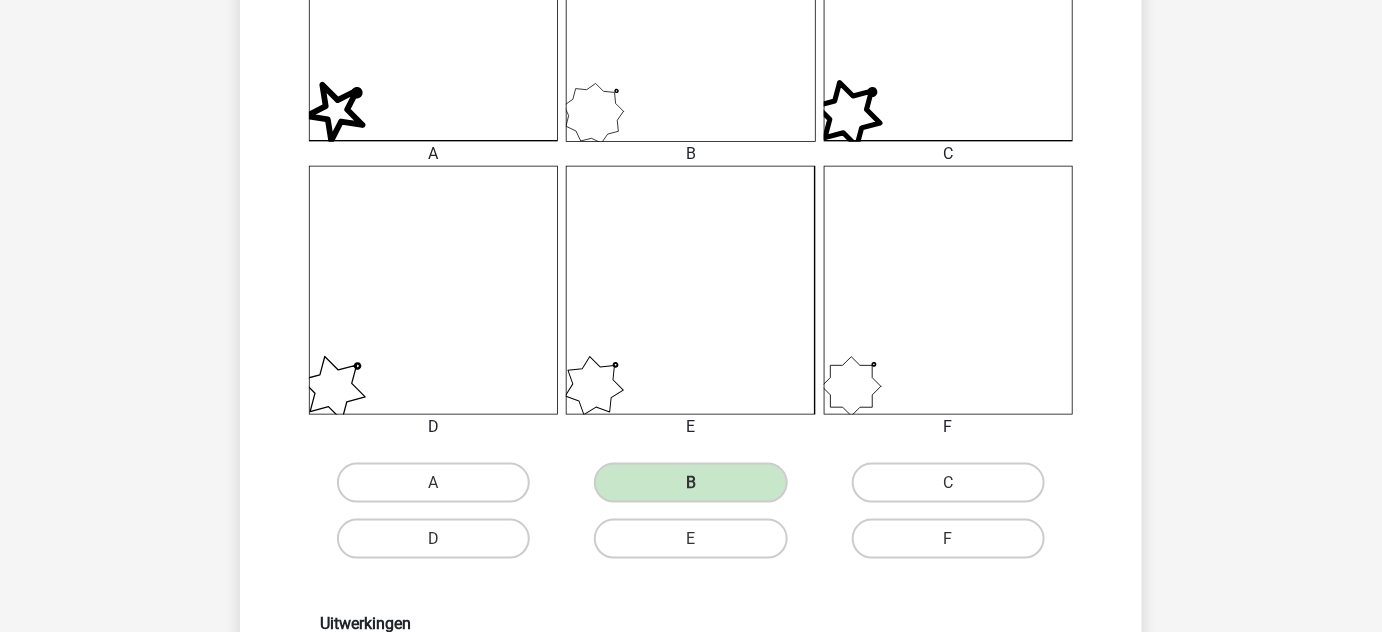scroll, scrollTop: 1112, scrollLeft: 0, axis: vertical 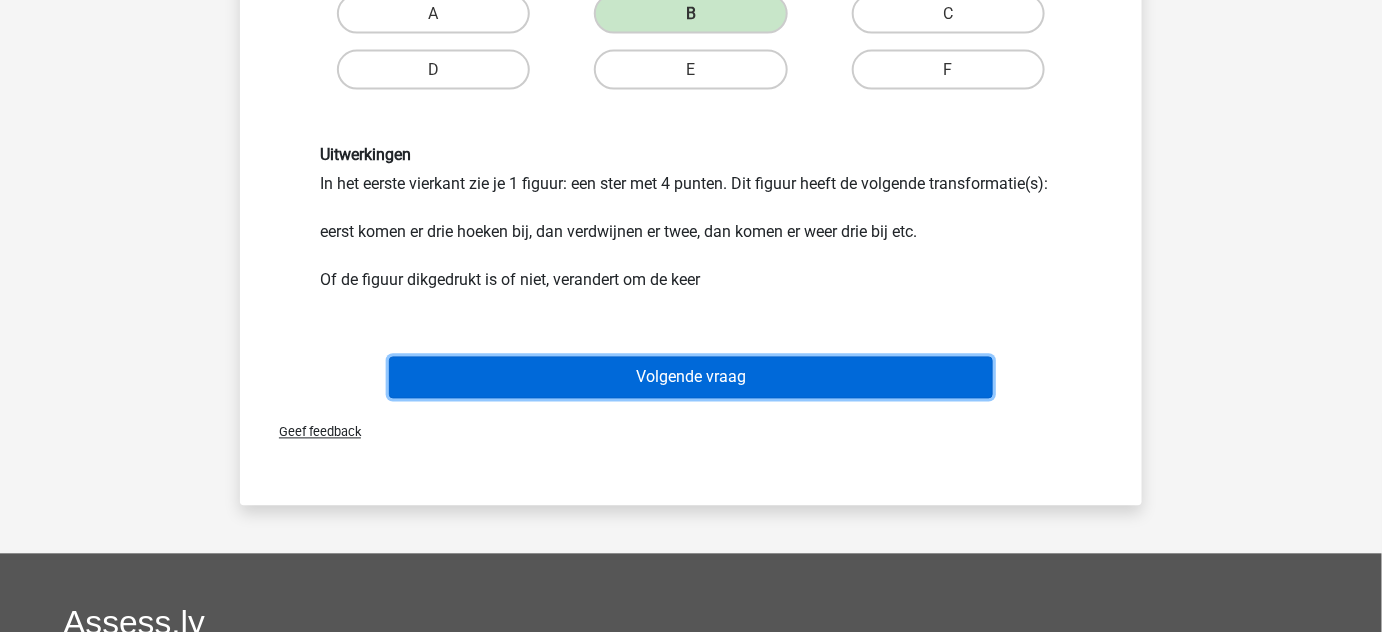 click on "Volgende vraag" at bounding box center (691, 378) 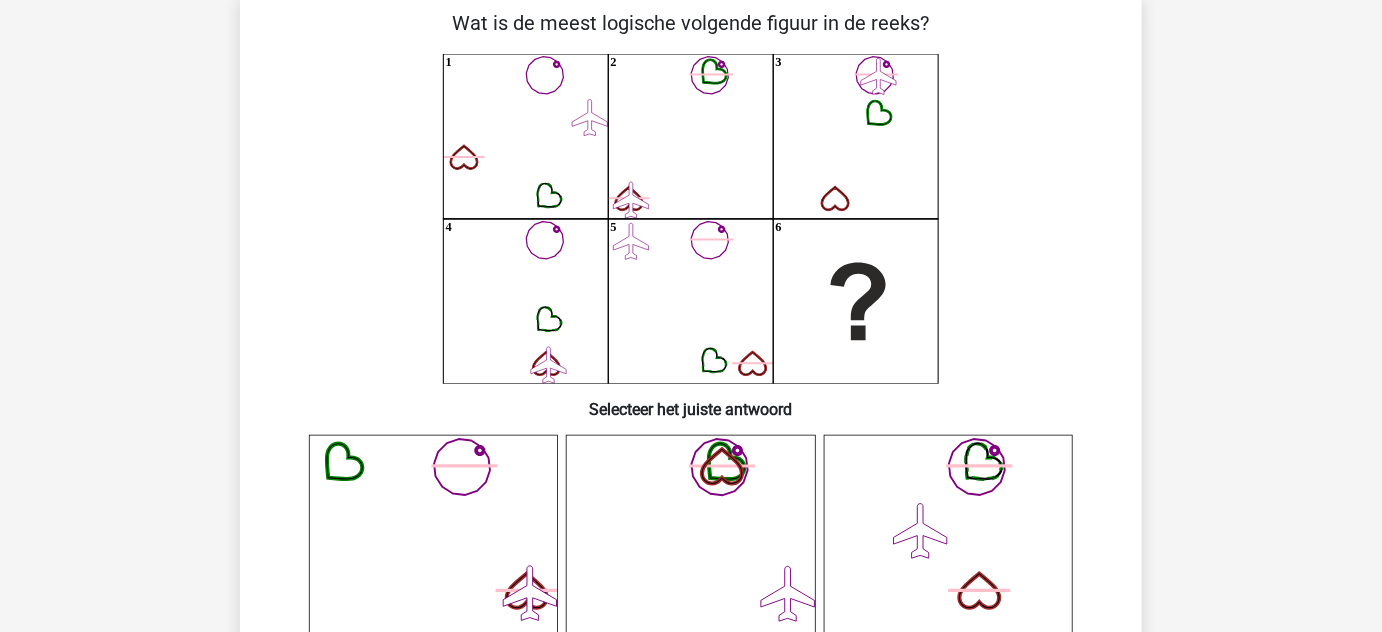 scroll, scrollTop: 92, scrollLeft: 0, axis: vertical 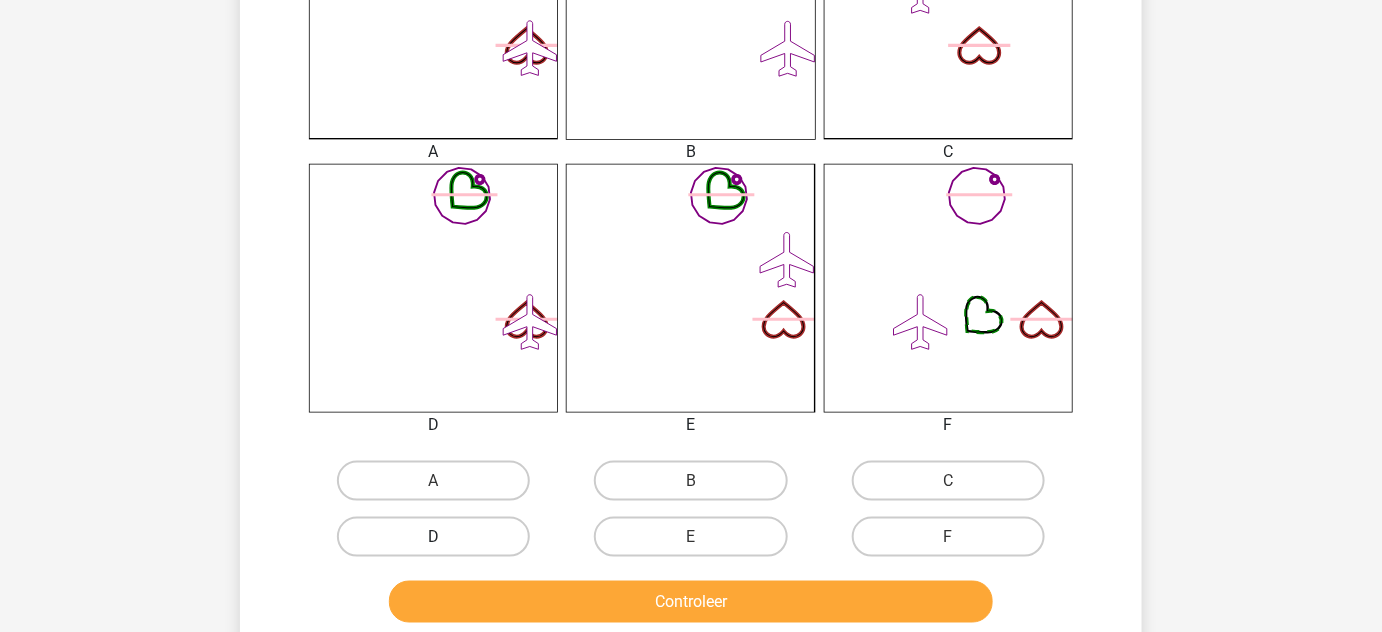 click on "D" at bounding box center [433, 537] 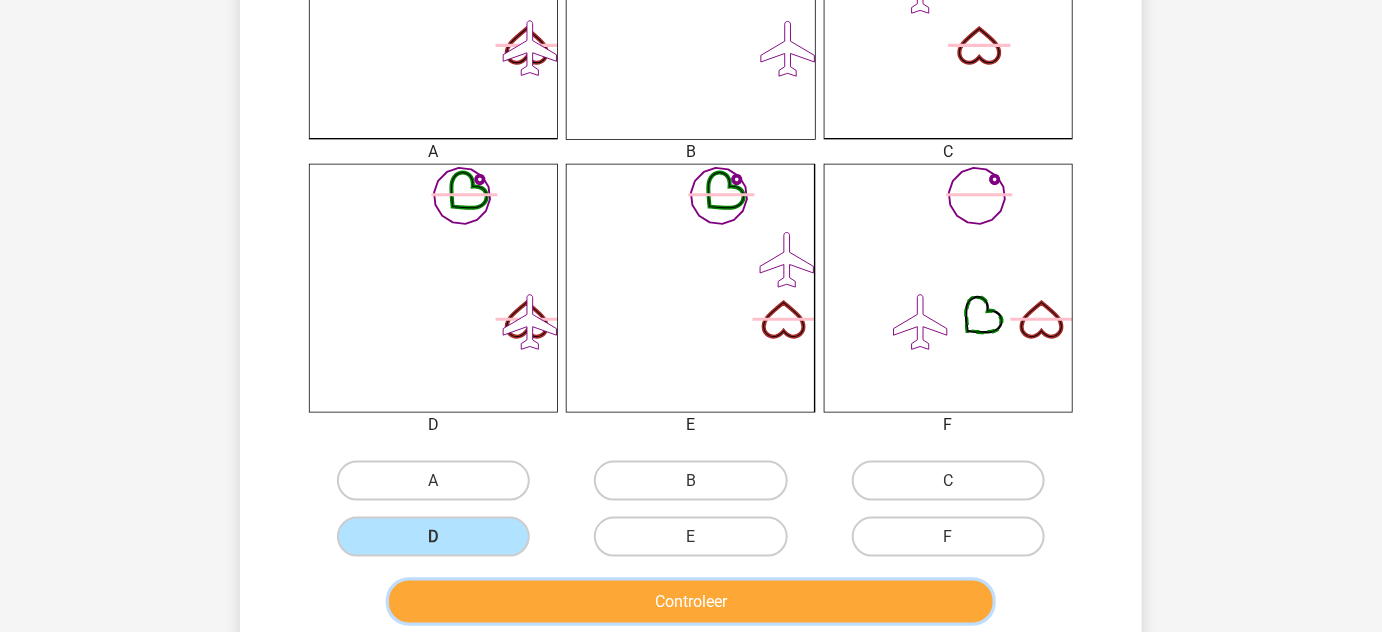 click on "Controleer" at bounding box center [691, 602] 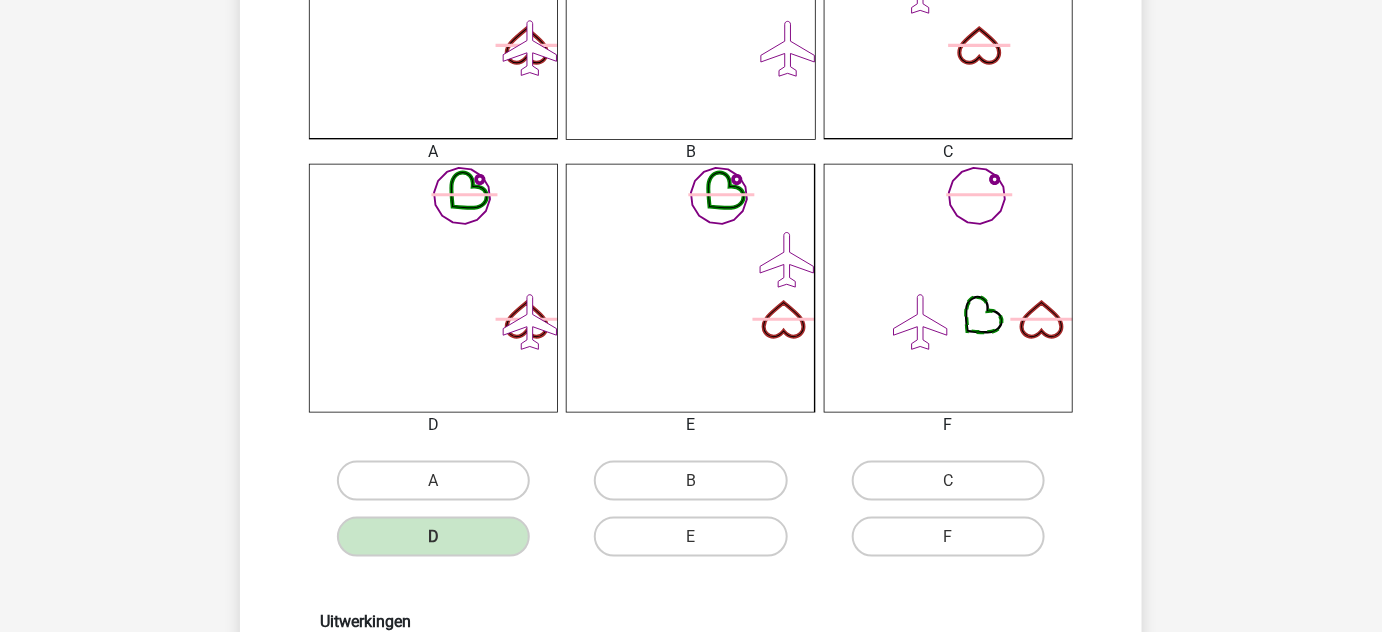 click on "[PERSON_NAME]
[EMAIL_ADDRESS][DOMAIN_NAME]
Nederlands
English" at bounding box center [691, 644] 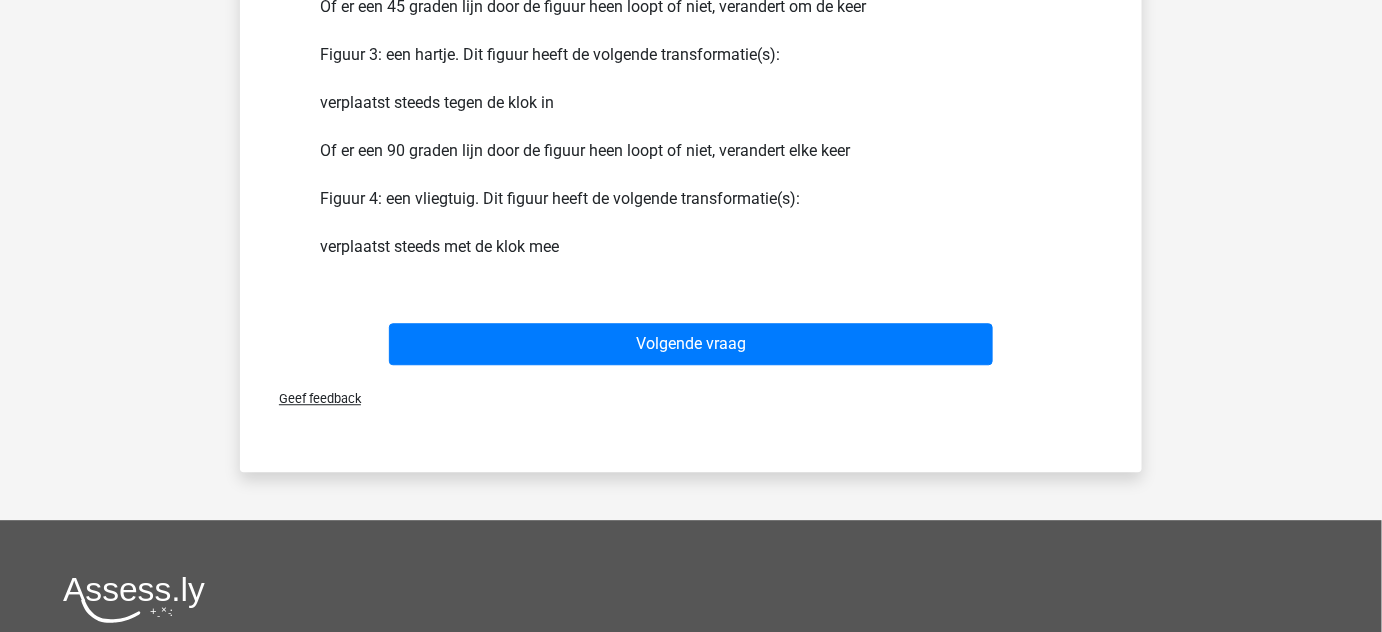 scroll, scrollTop: 1546, scrollLeft: 0, axis: vertical 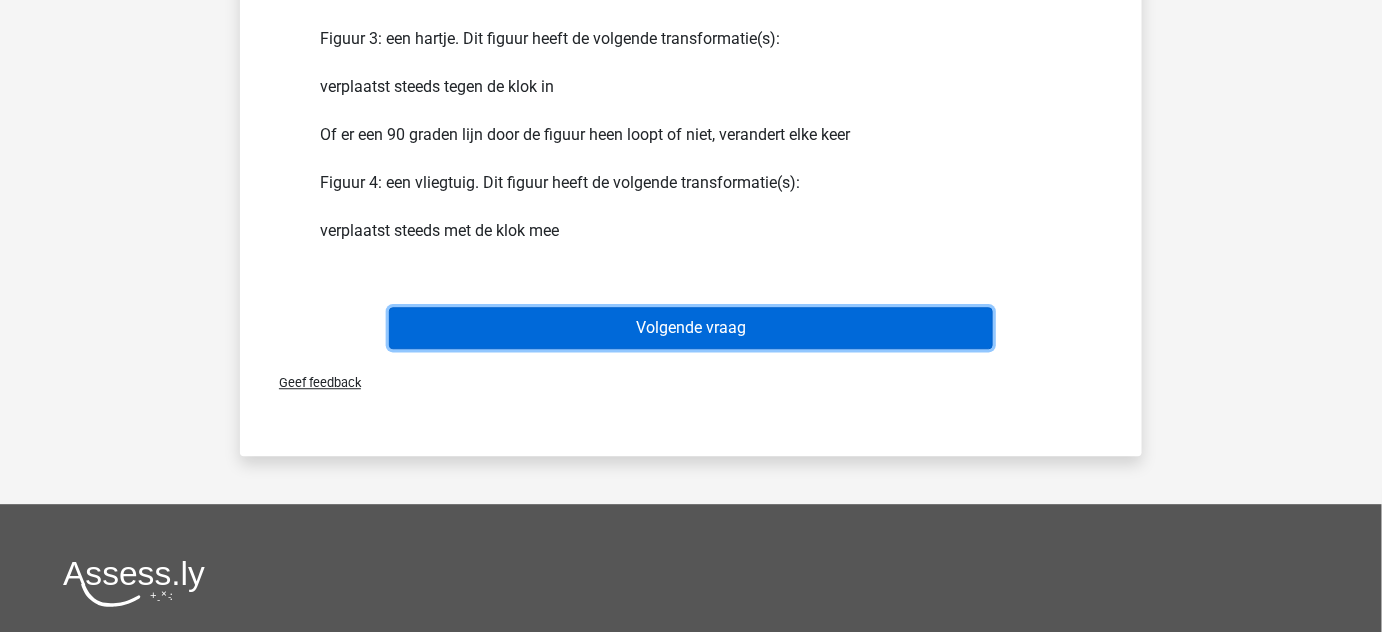 click on "Volgende vraag" at bounding box center (691, 328) 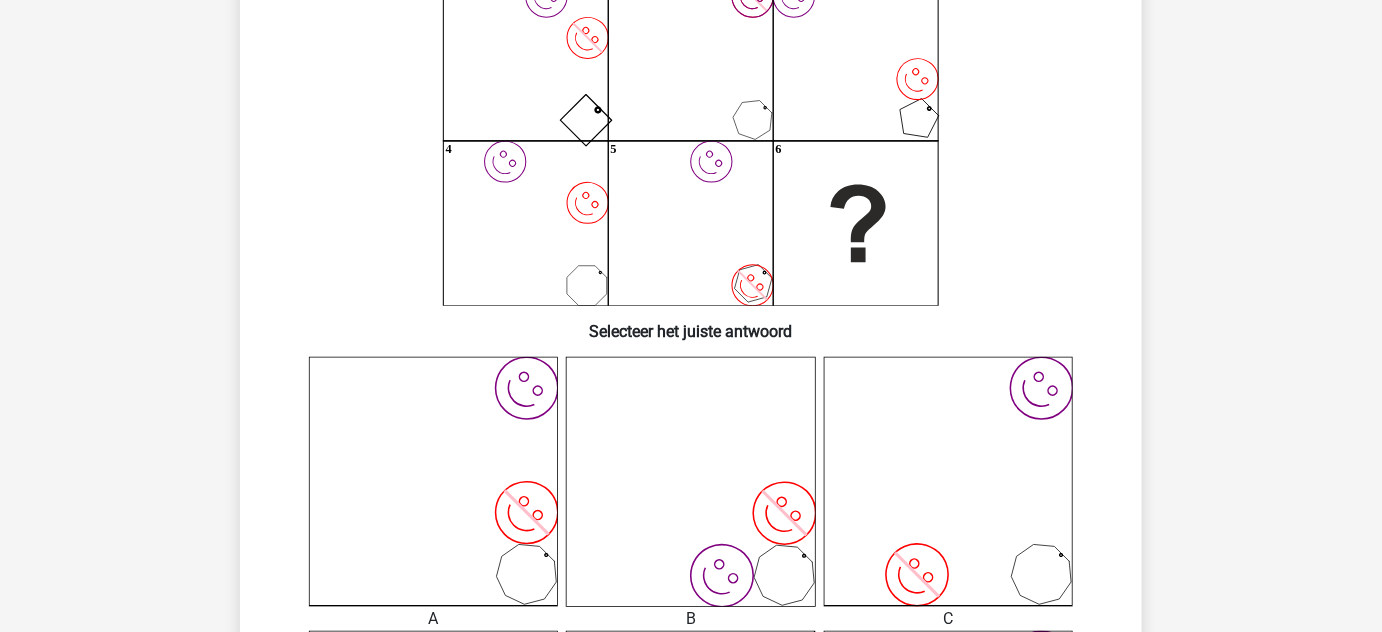 scroll, scrollTop: 92, scrollLeft: 0, axis: vertical 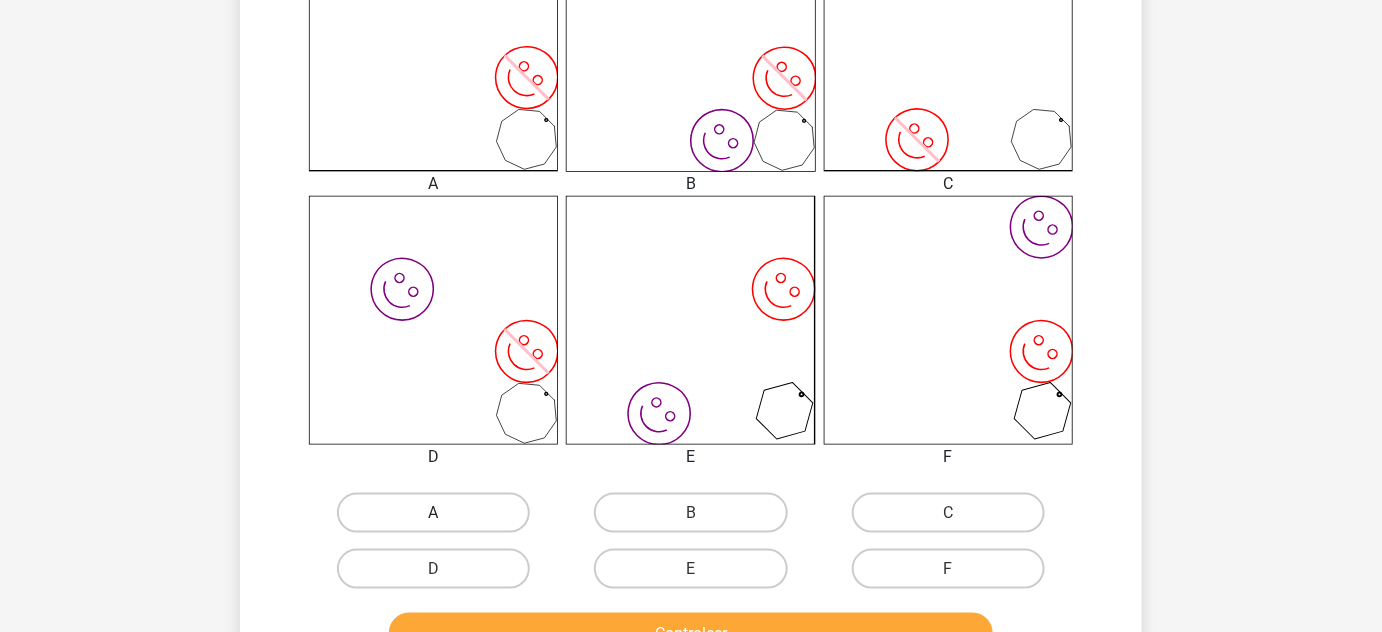 click on "A" at bounding box center [433, 513] 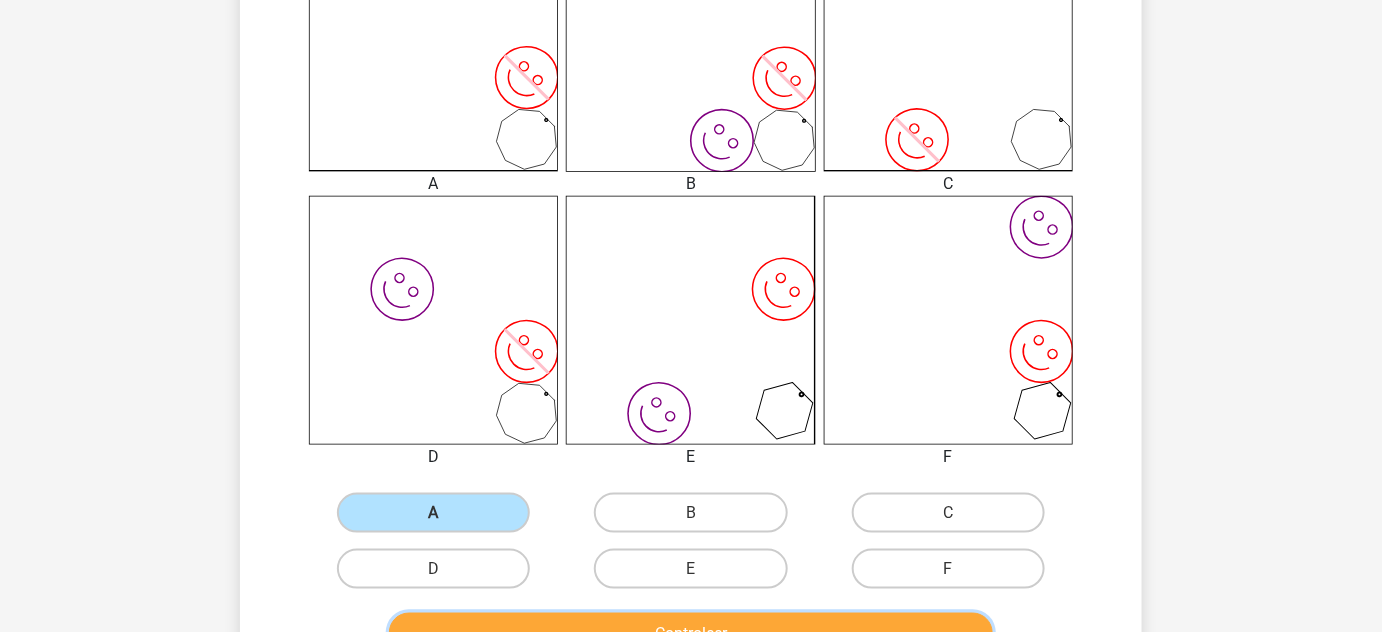 click on "Controleer" at bounding box center (691, 634) 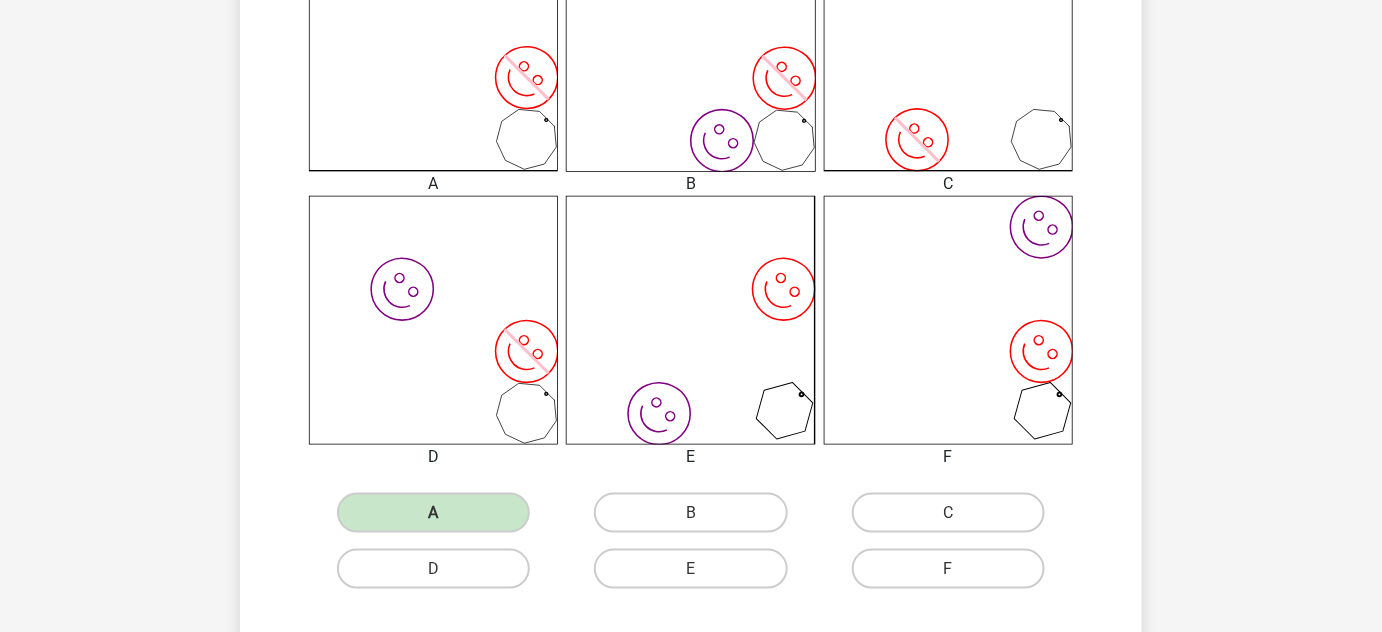 scroll, scrollTop: 1639, scrollLeft: 0, axis: vertical 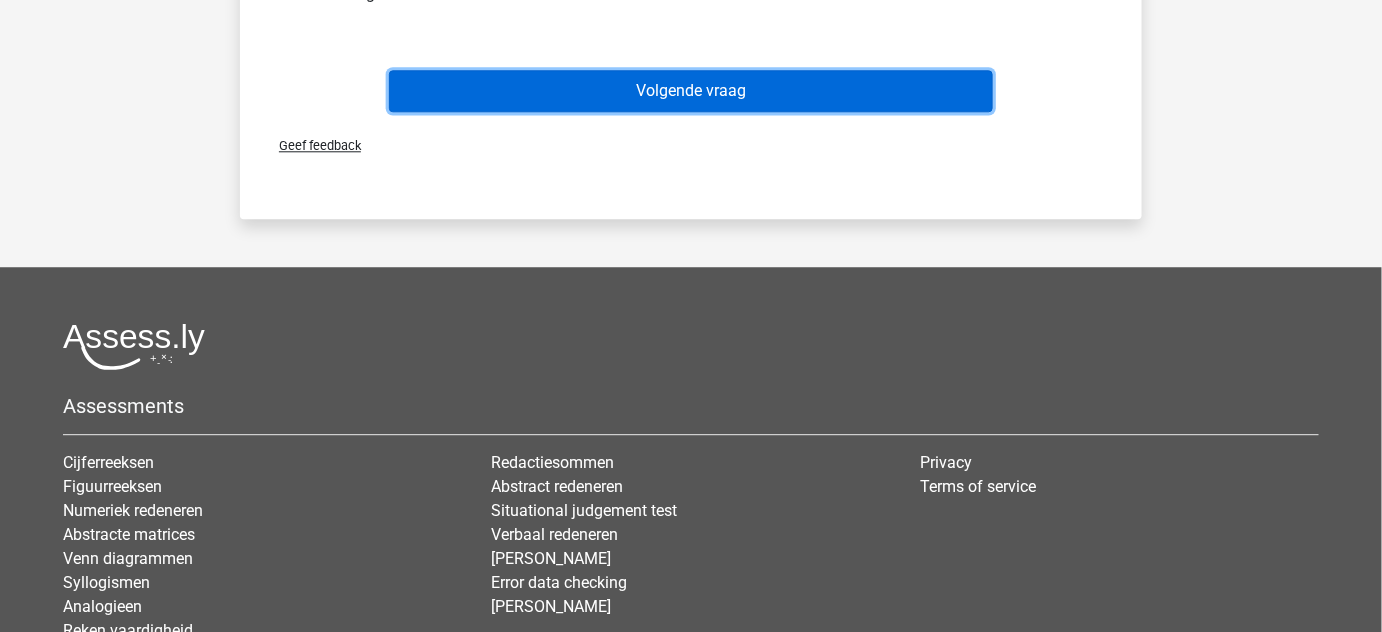 click on "Volgende vraag" at bounding box center (691, 91) 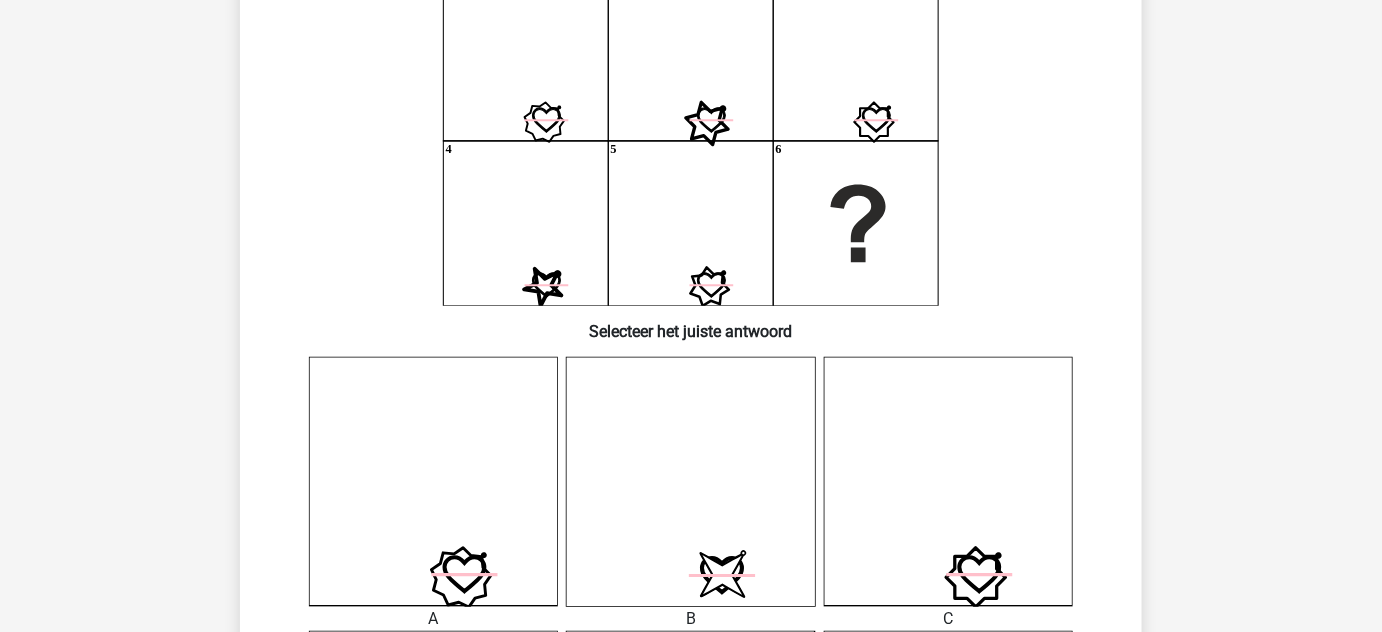 scroll, scrollTop: 92, scrollLeft: 0, axis: vertical 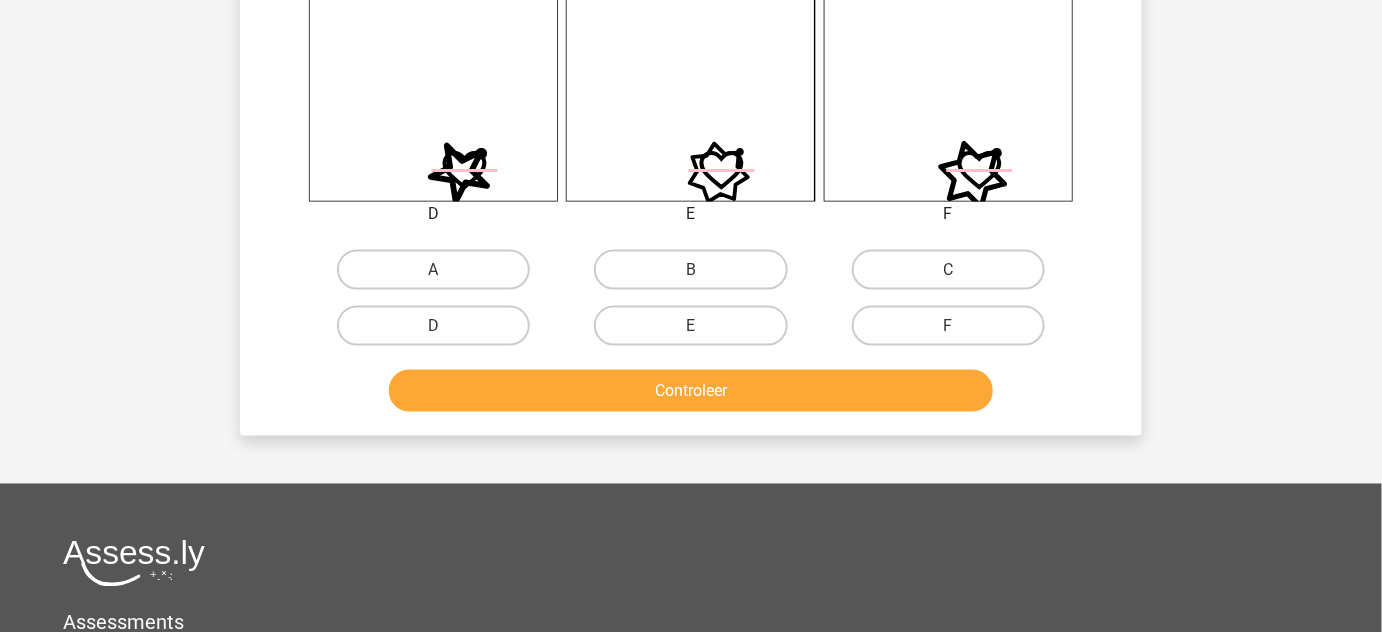 click on "F" at bounding box center [954, 332] 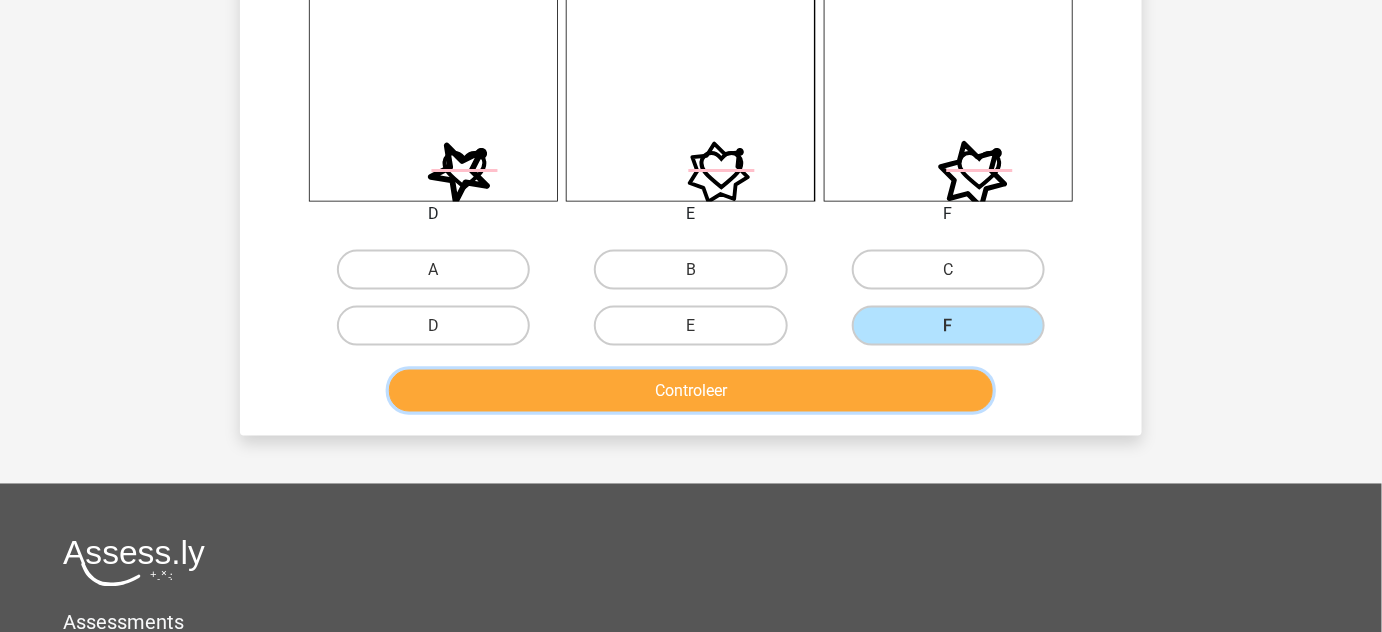 click on "Controleer" at bounding box center [691, 391] 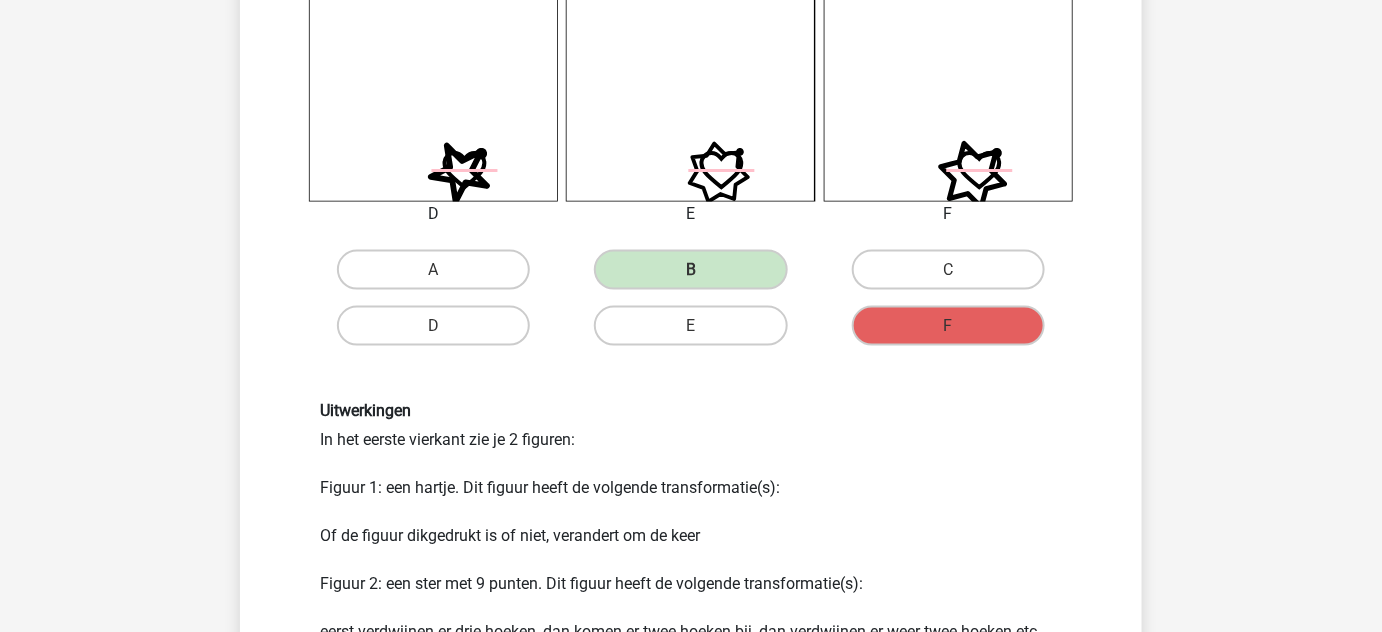 scroll, scrollTop: 967, scrollLeft: 0, axis: vertical 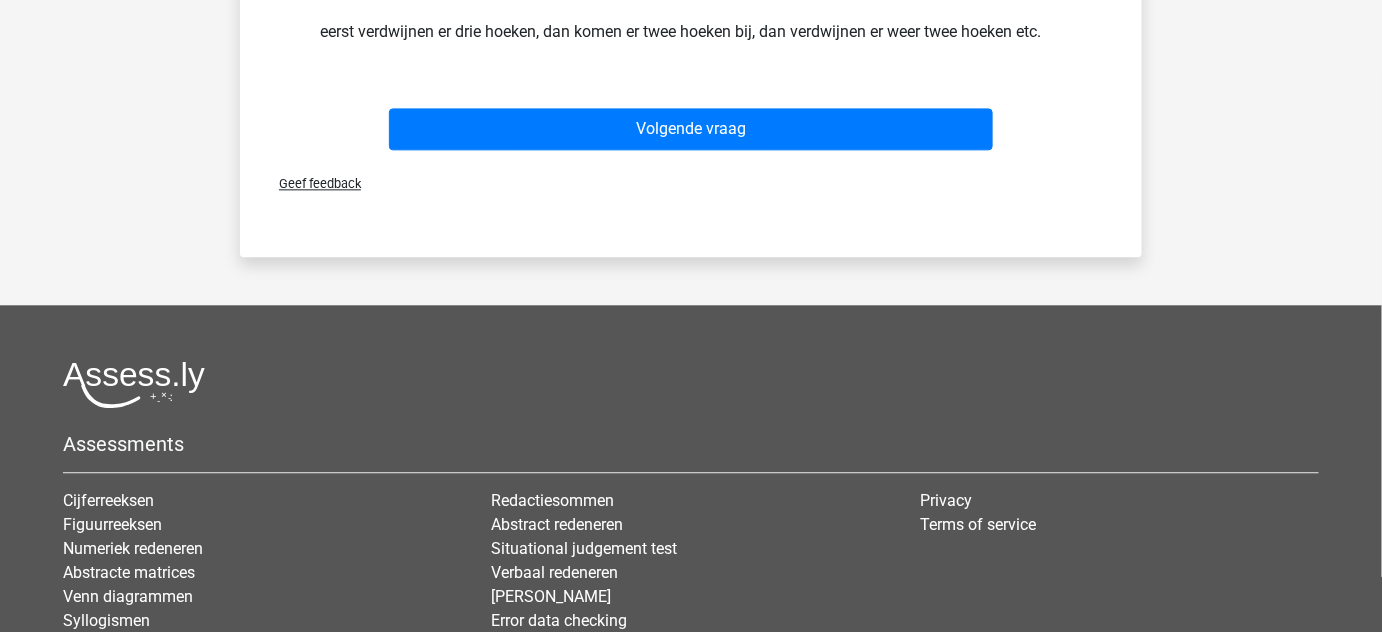 click on "Geef feedback" at bounding box center (691, 183) 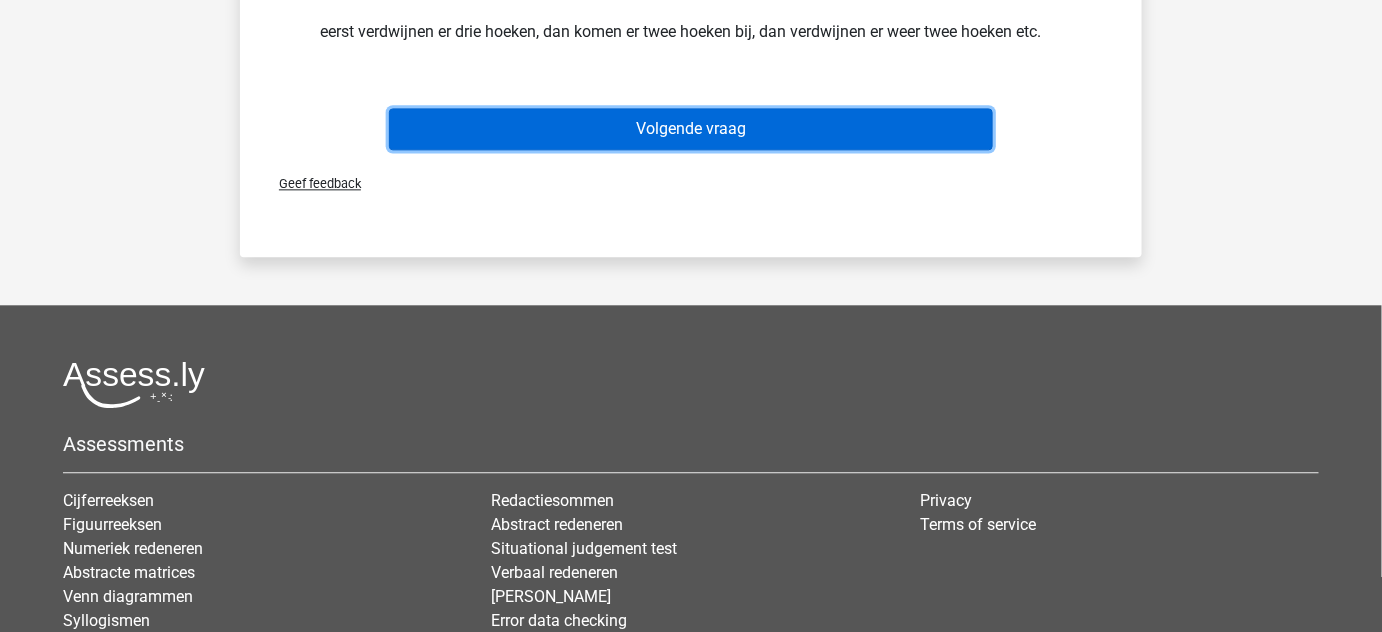 click on "Volgende vraag" at bounding box center [691, 129] 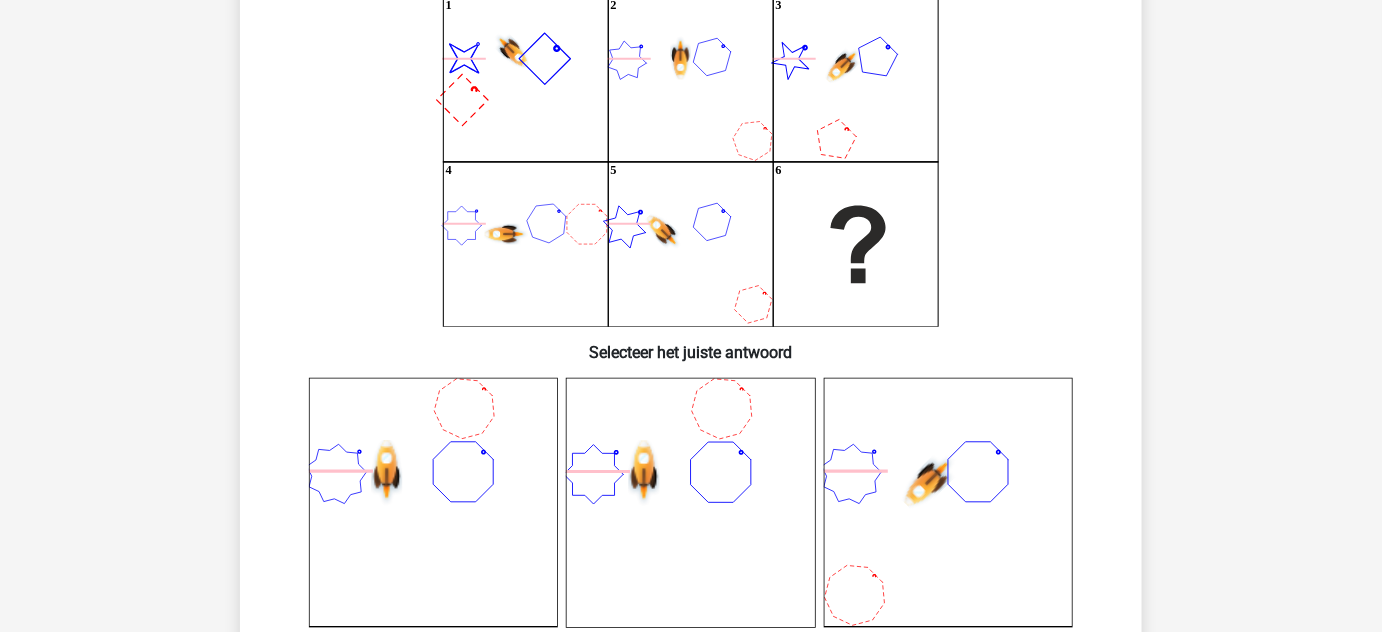 scroll, scrollTop: 92, scrollLeft: 0, axis: vertical 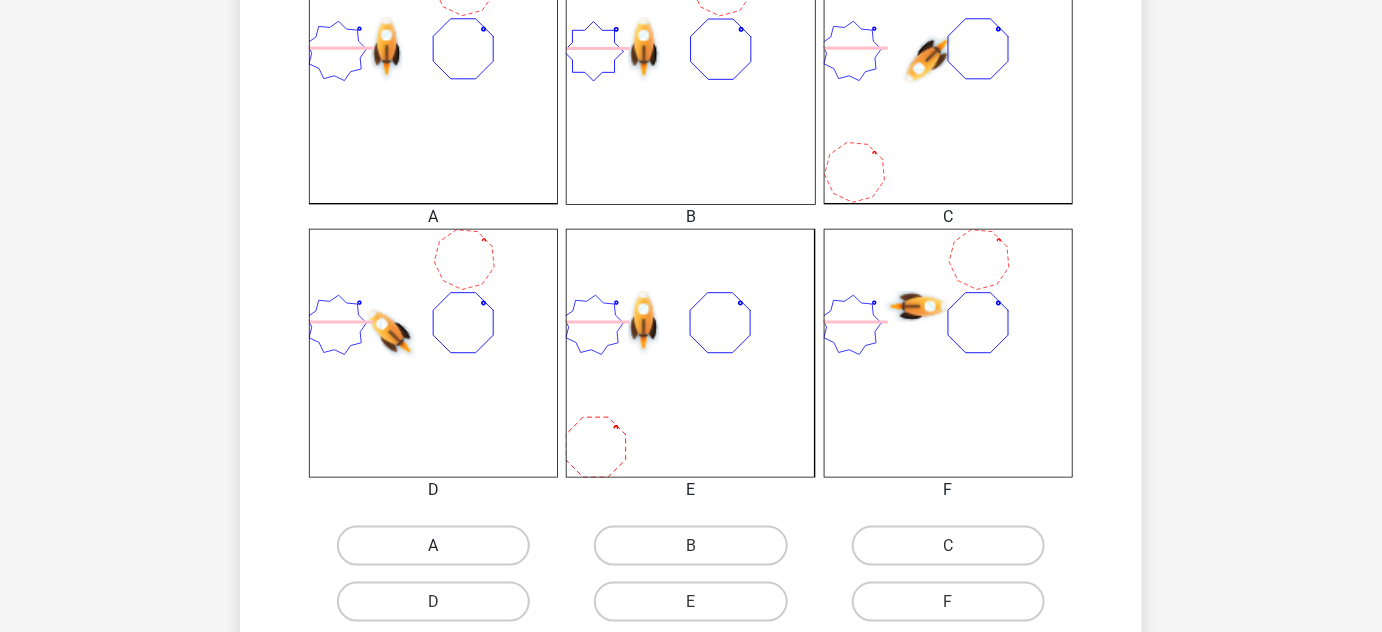 click on "A" at bounding box center [433, 546] 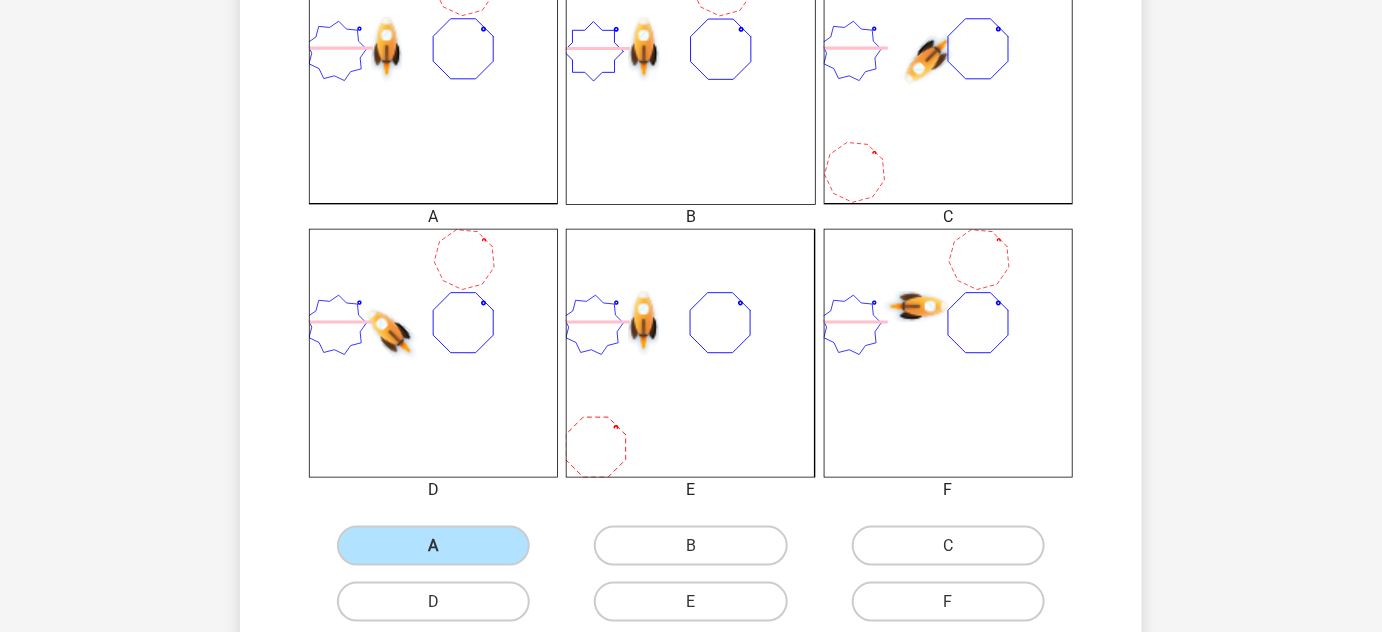 scroll, scrollTop: 676, scrollLeft: 0, axis: vertical 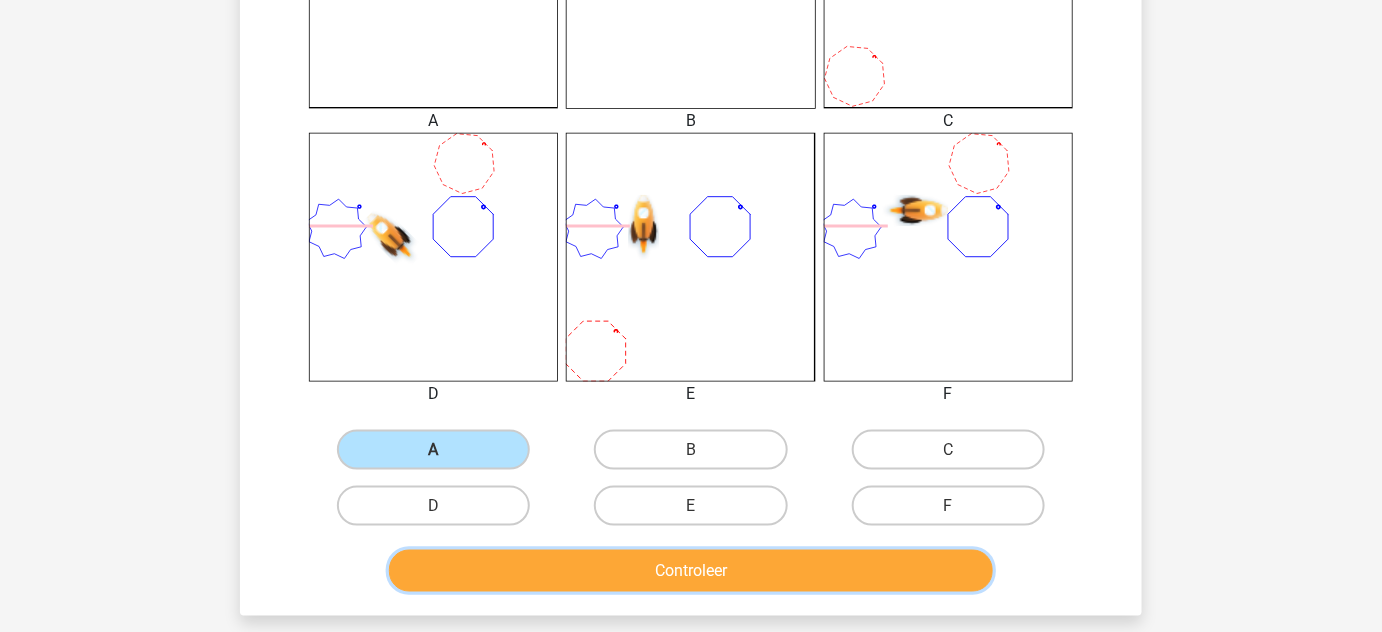click on "Controleer" at bounding box center (691, 571) 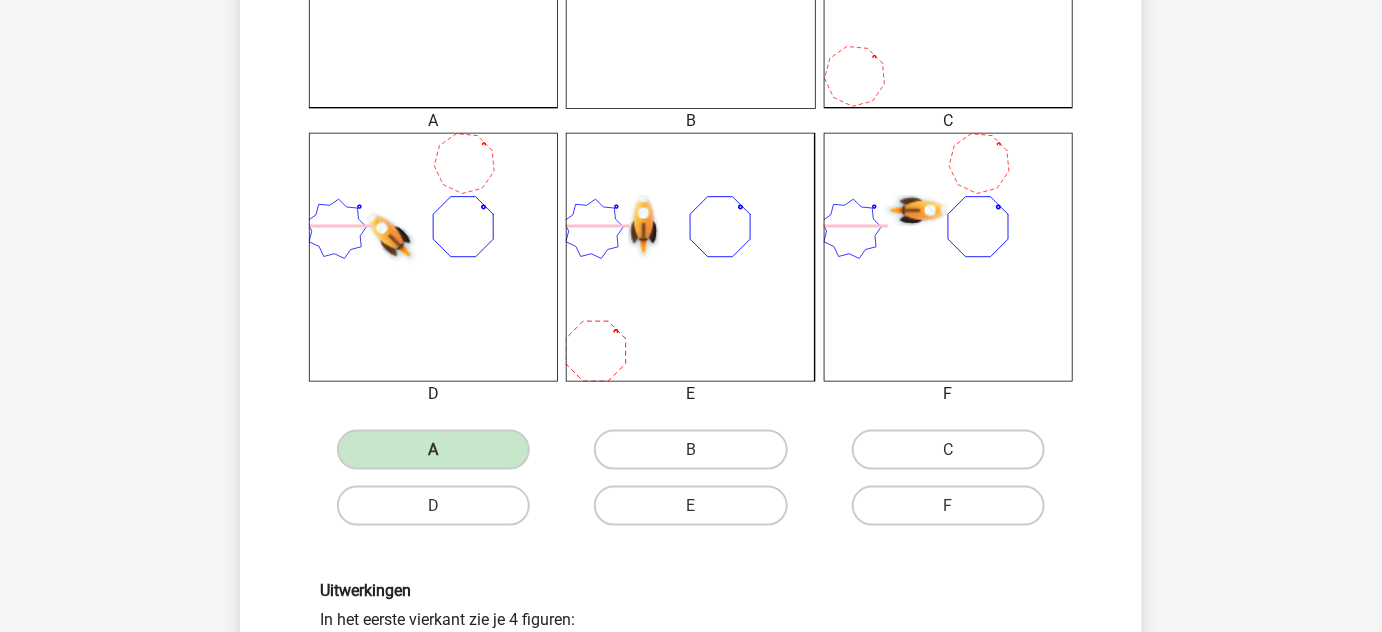 scroll, scrollTop: 1232, scrollLeft: 0, axis: vertical 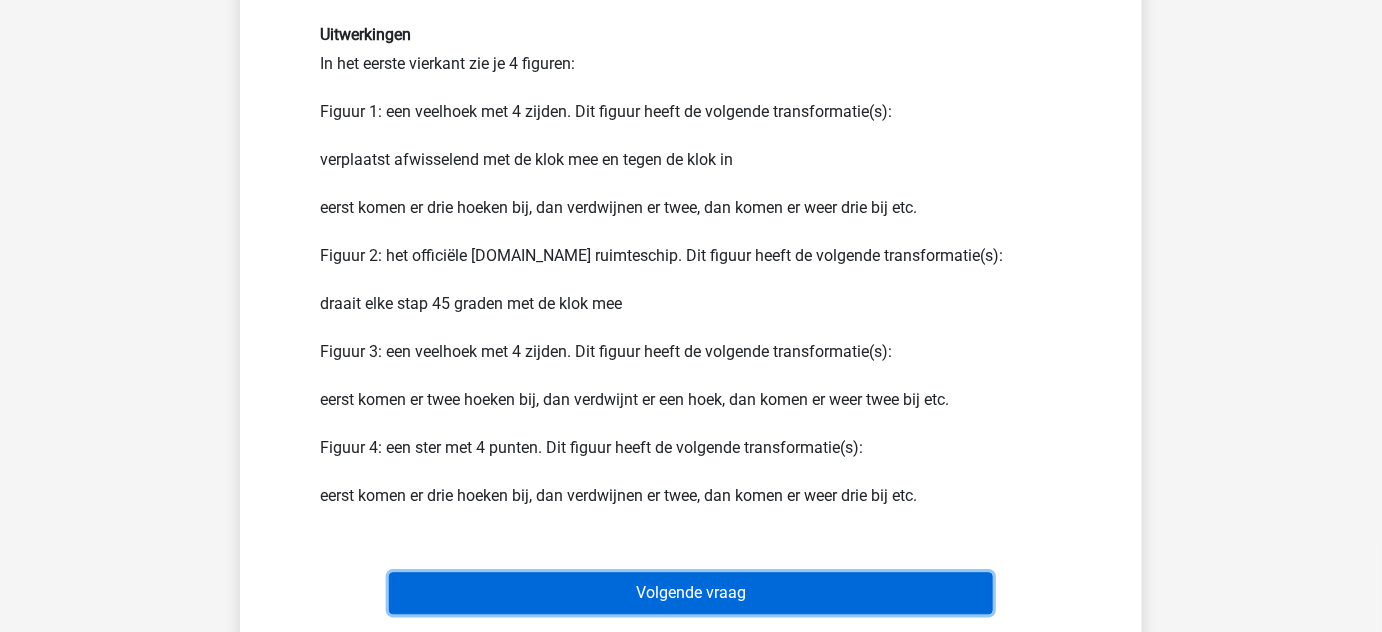 click on "Volgende vraag" at bounding box center (691, 594) 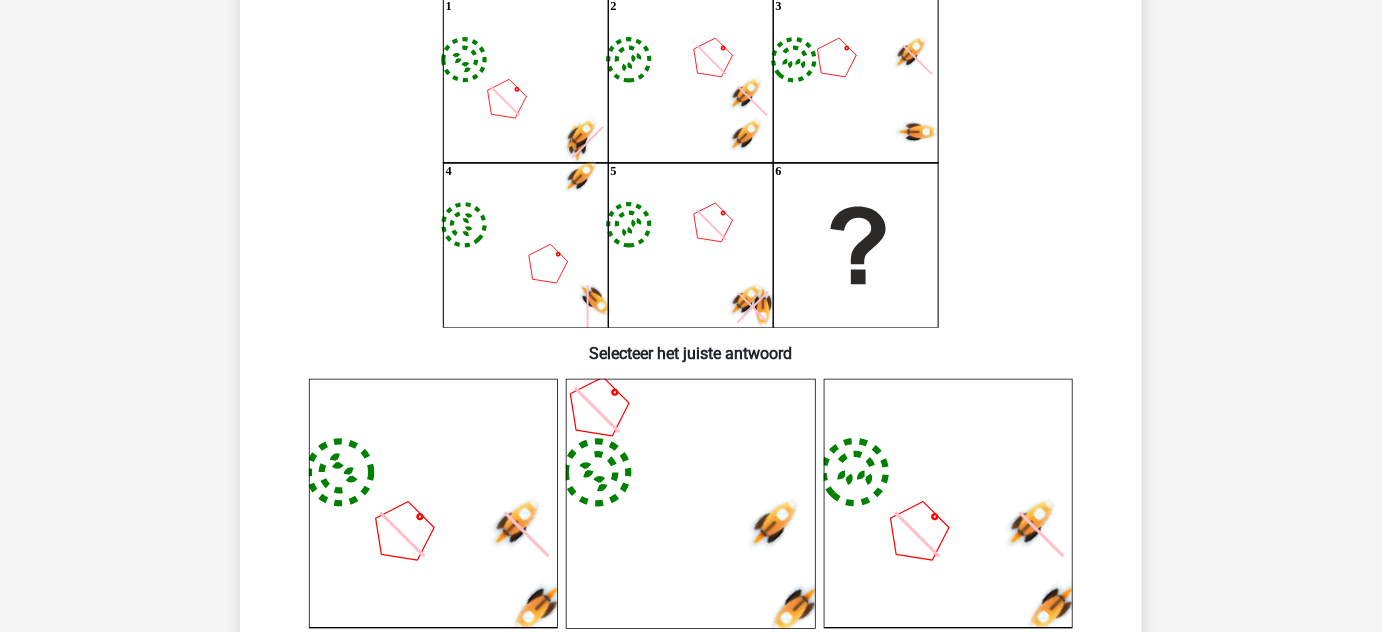 scroll, scrollTop: 92, scrollLeft: 0, axis: vertical 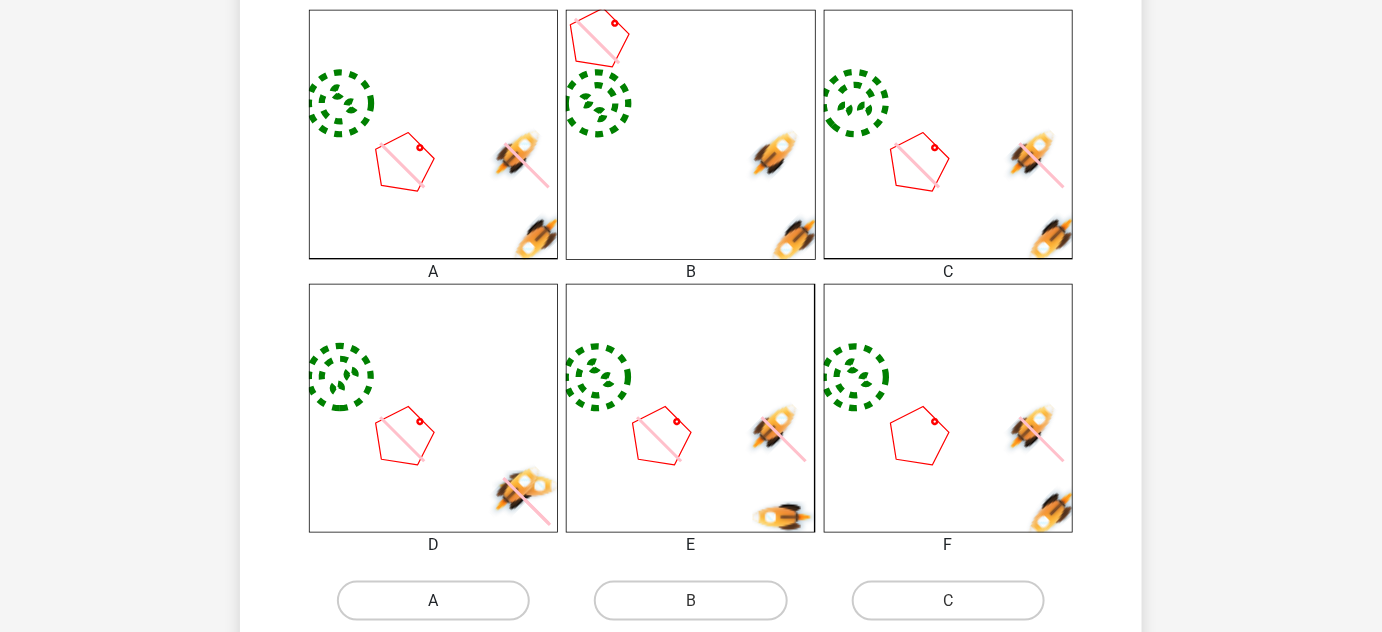 click on "A" at bounding box center [433, 601] 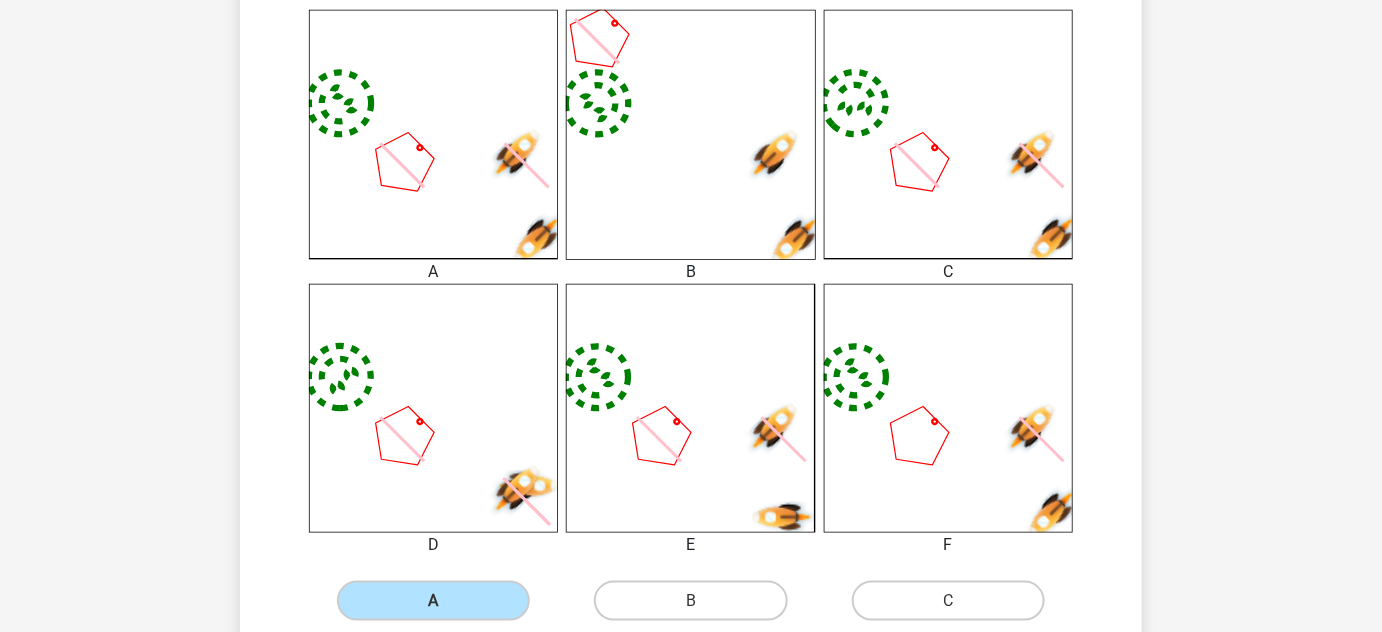 scroll, scrollTop: 764, scrollLeft: 0, axis: vertical 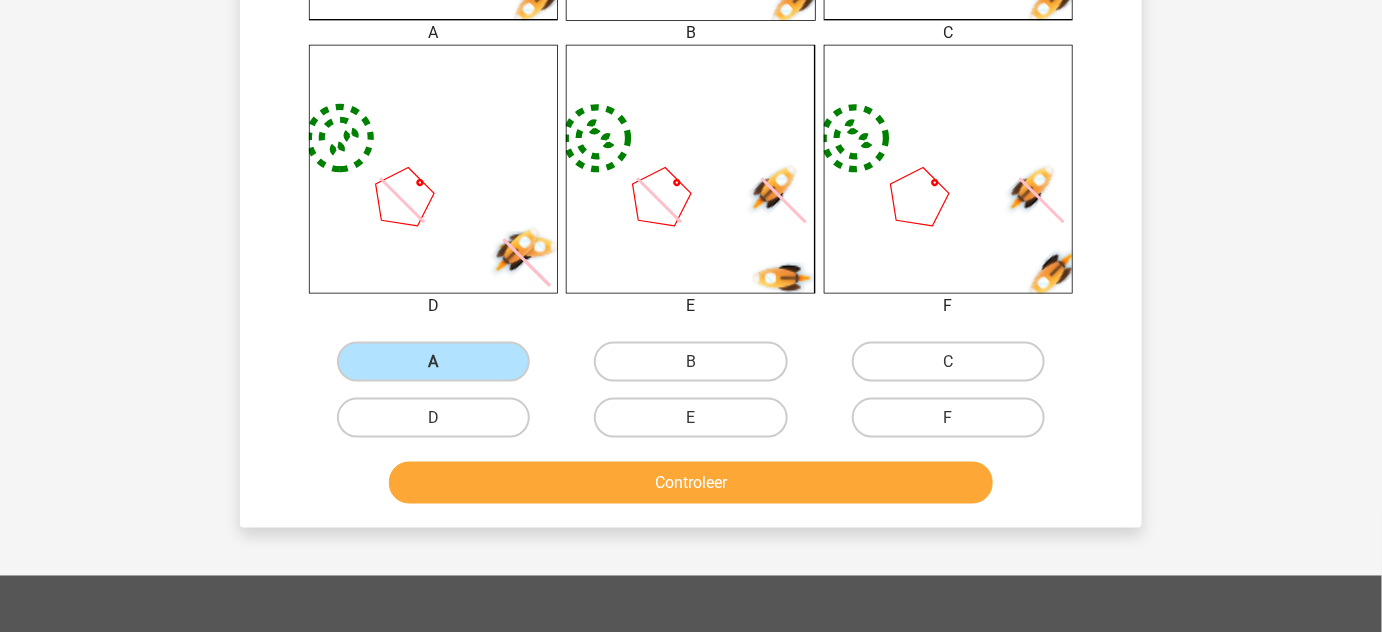 click on "Controleer" at bounding box center (691, 479) 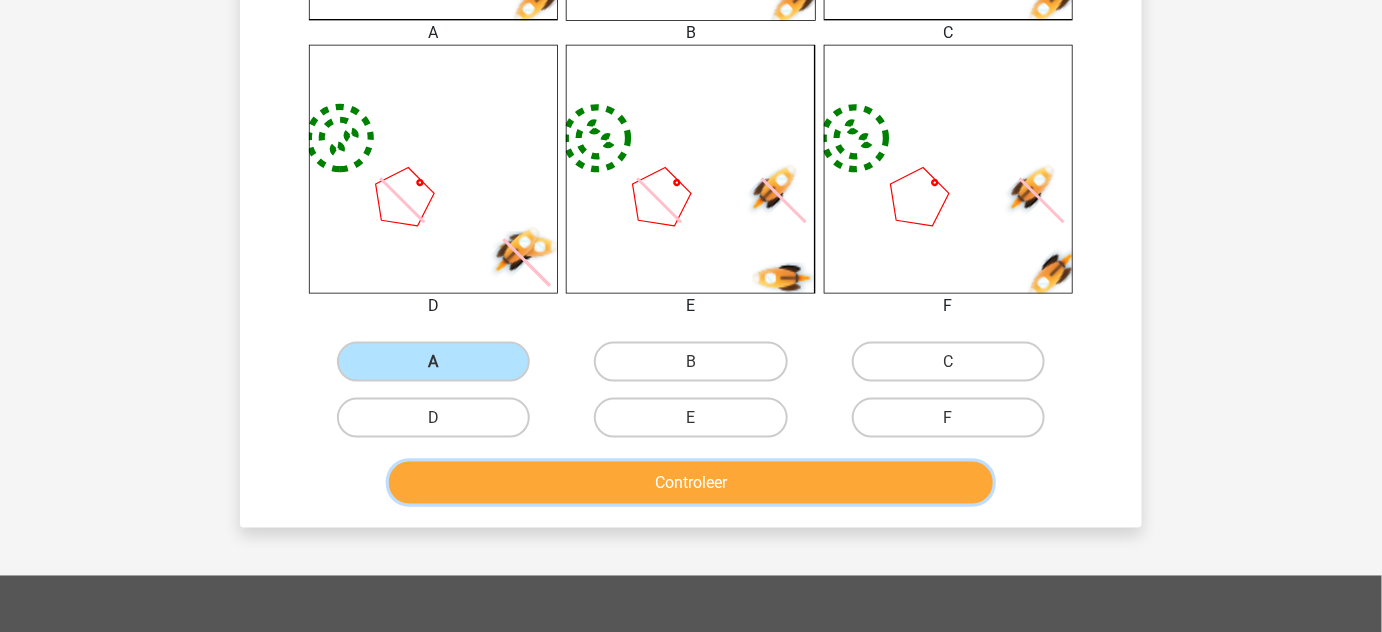 click on "Controleer" at bounding box center [691, 483] 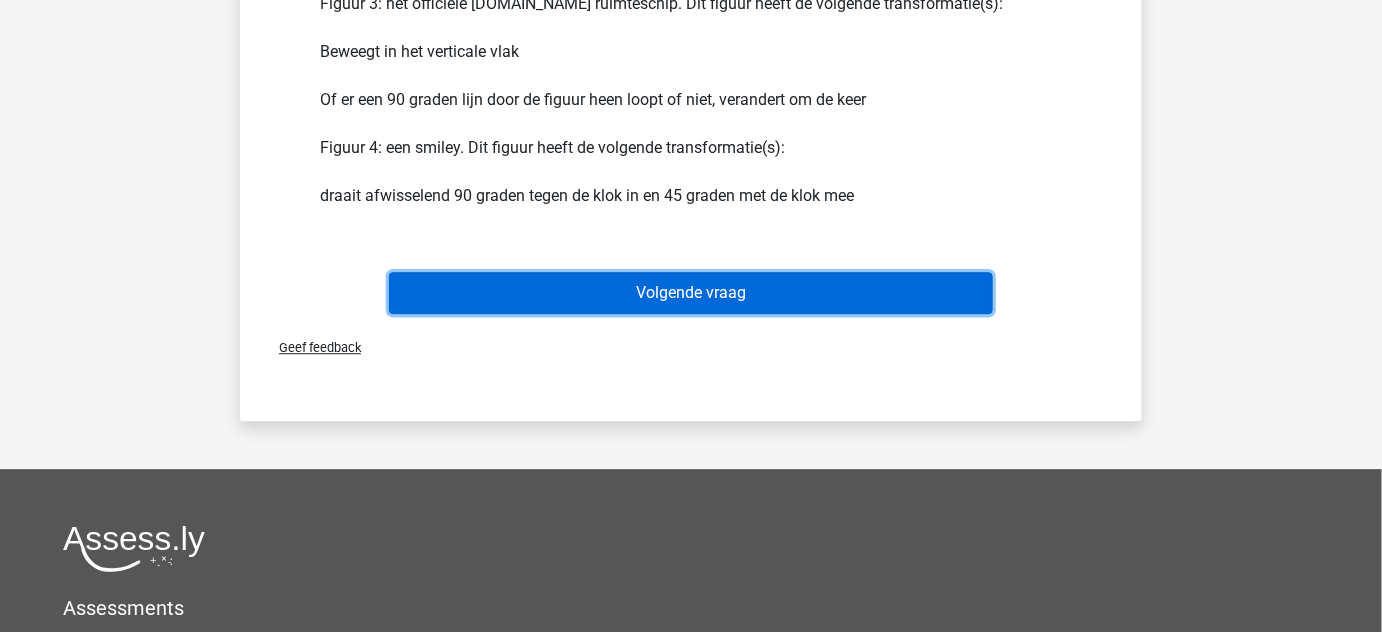 click on "Volgende vraag" at bounding box center [691, 293] 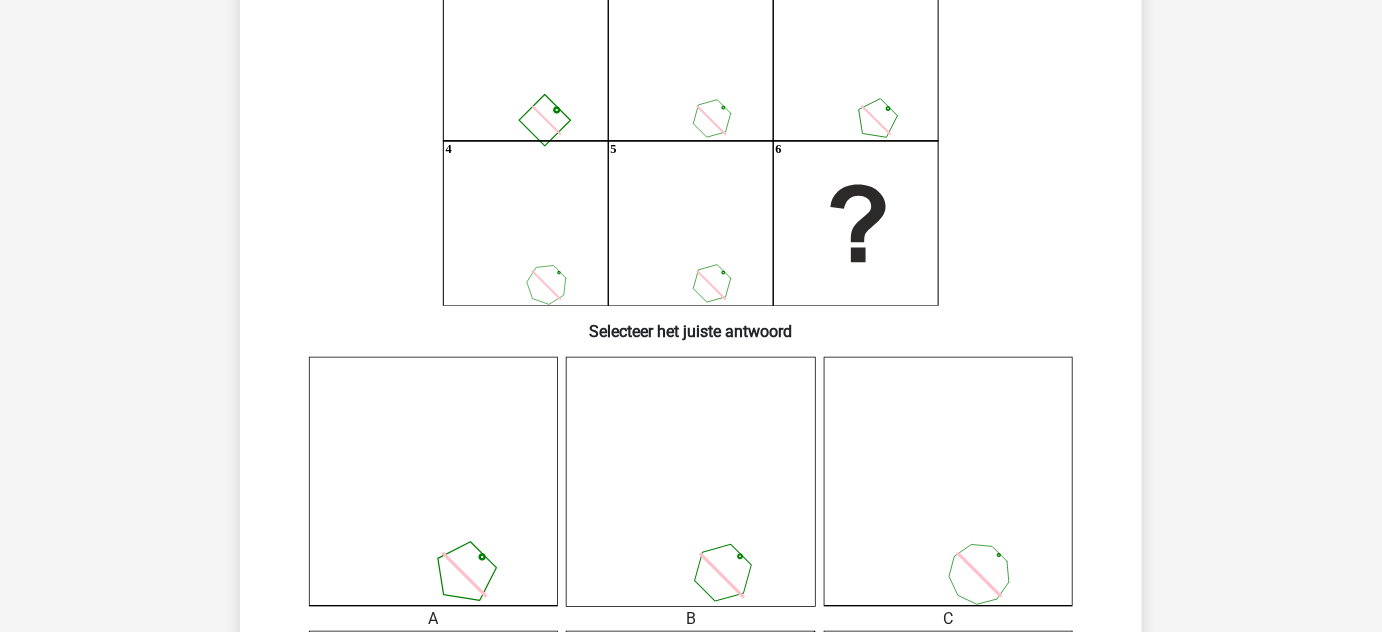 scroll, scrollTop: 92, scrollLeft: 0, axis: vertical 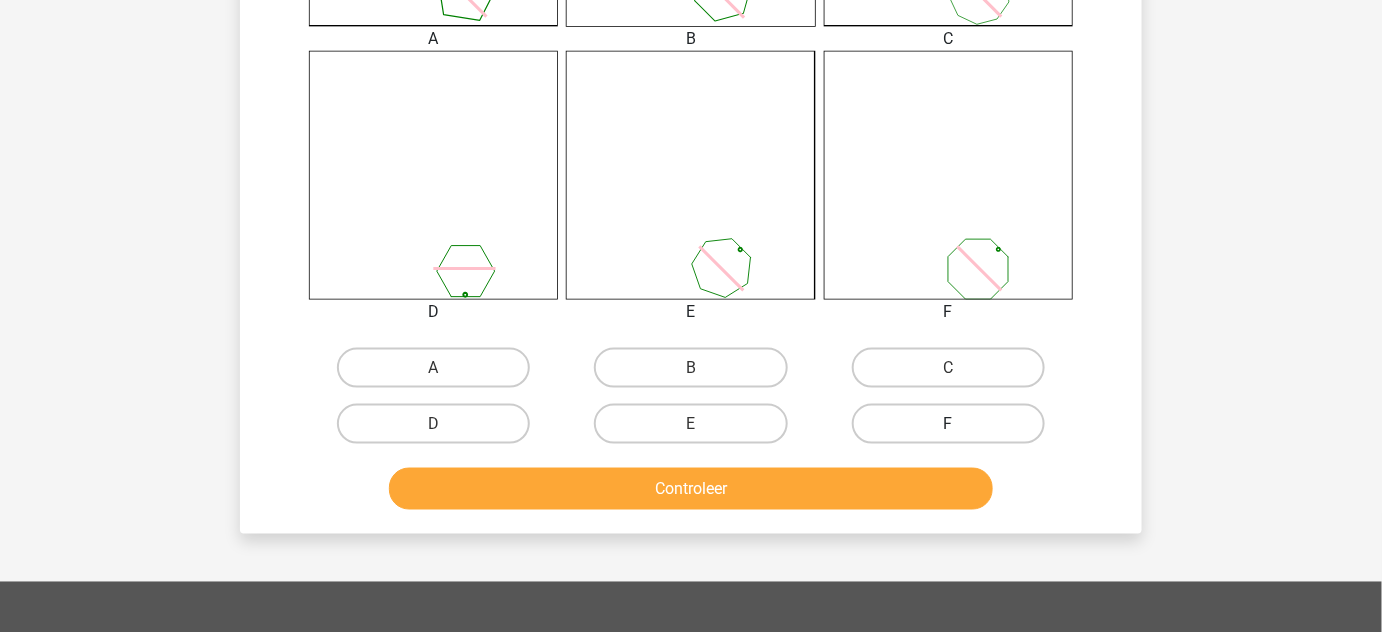 click on "F" at bounding box center [948, 424] 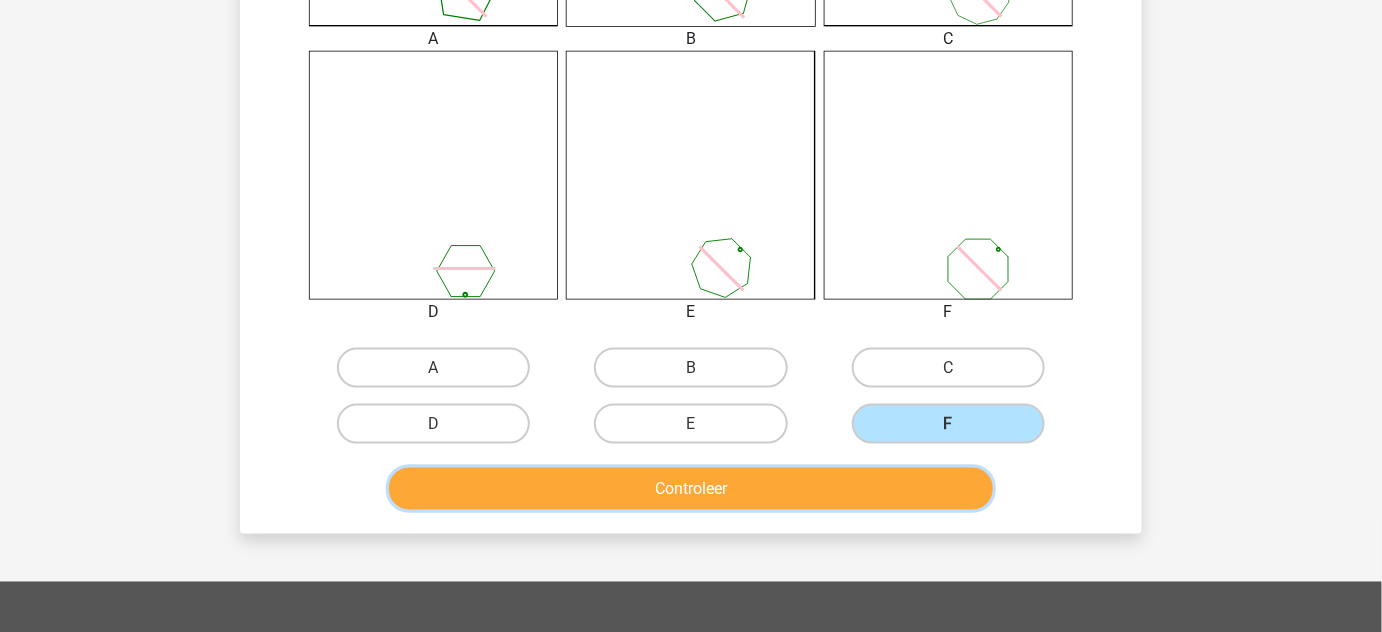 click on "Controleer" at bounding box center [691, 489] 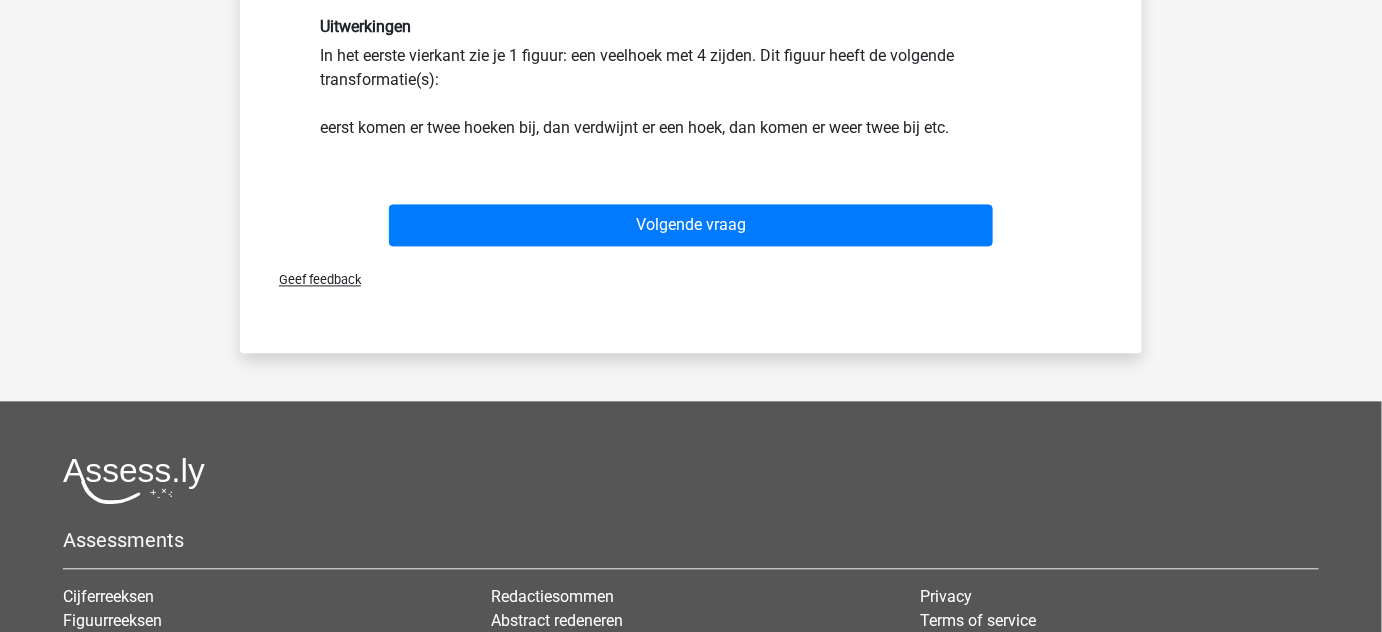 scroll, scrollTop: 1277, scrollLeft: 0, axis: vertical 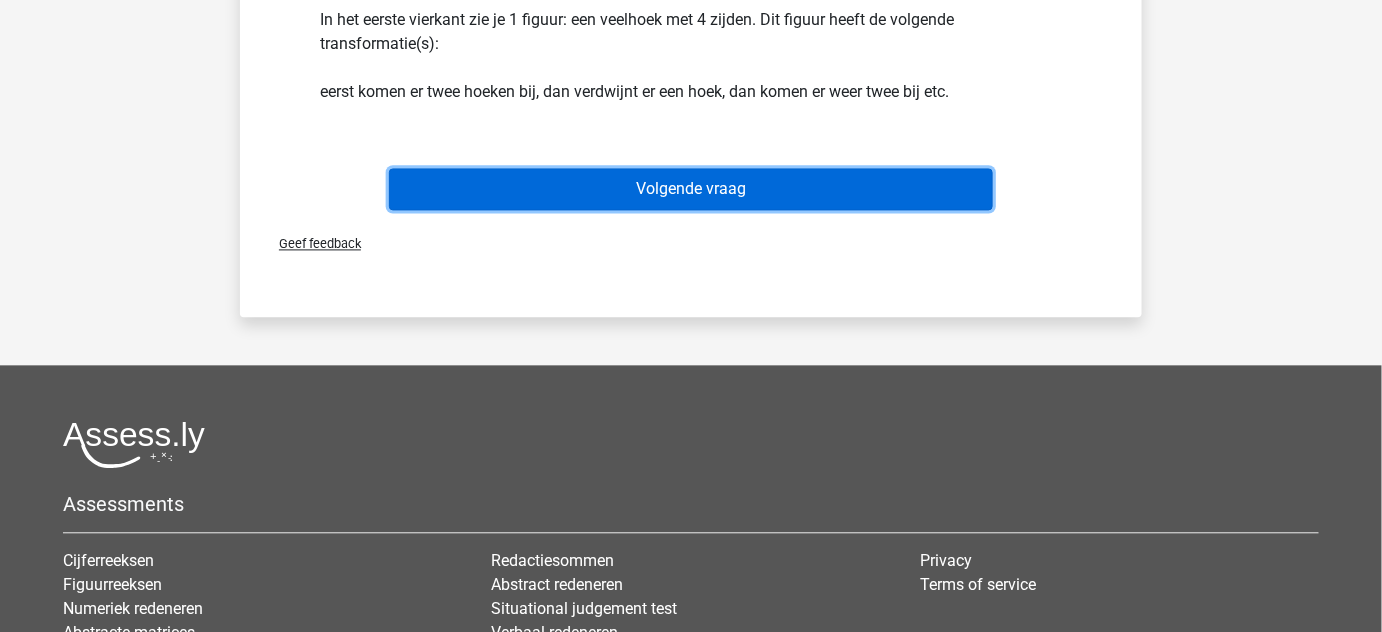 click on "Volgende vraag" at bounding box center [691, 189] 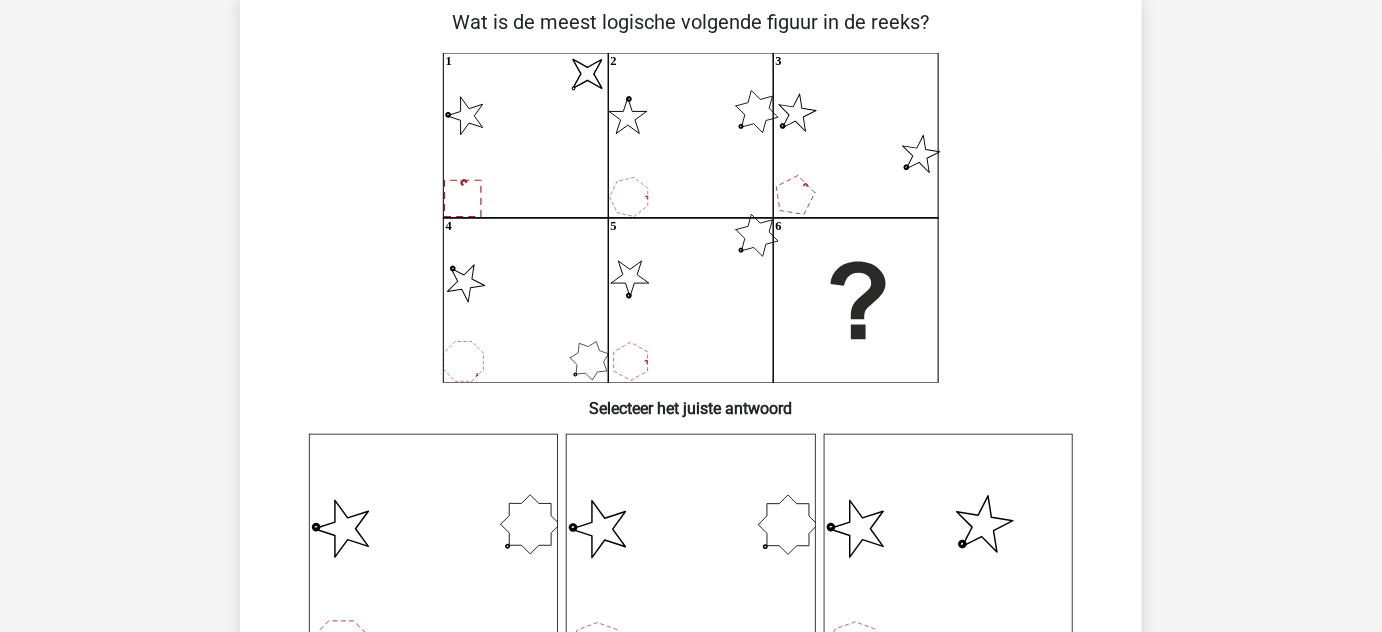 scroll, scrollTop: 92, scrollLeft: 0, axis: vertical 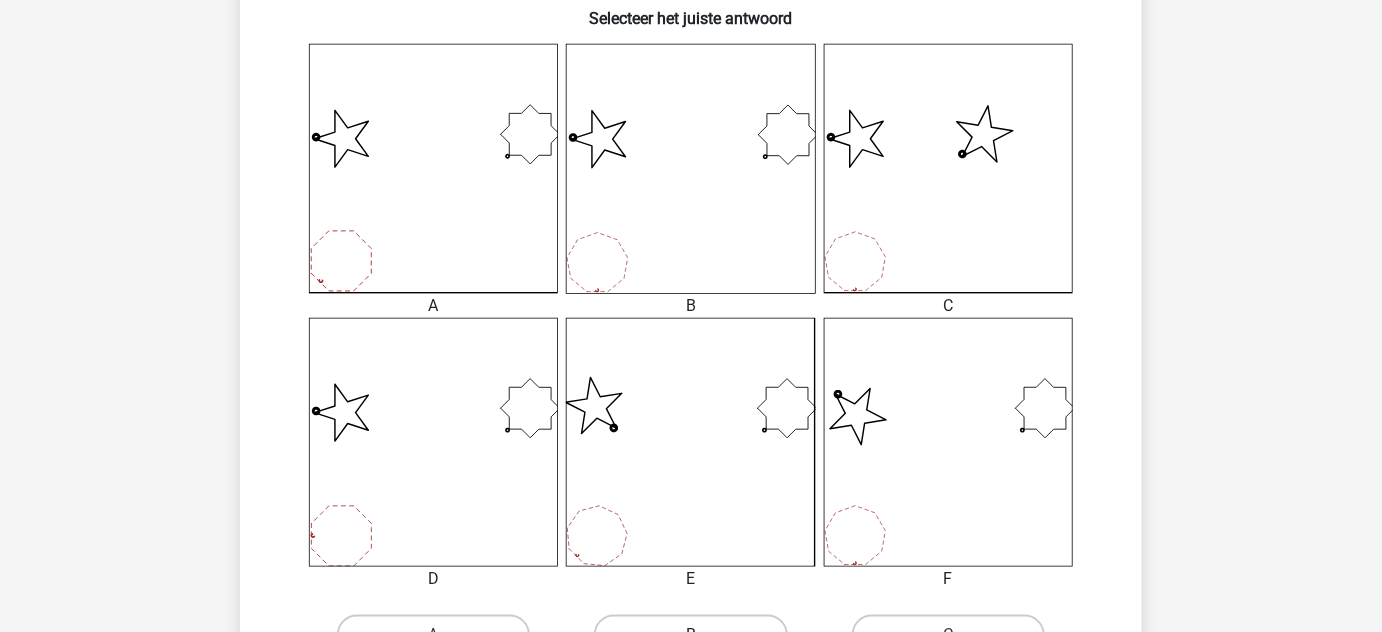 click on "B" at bounding box center (690, 635) 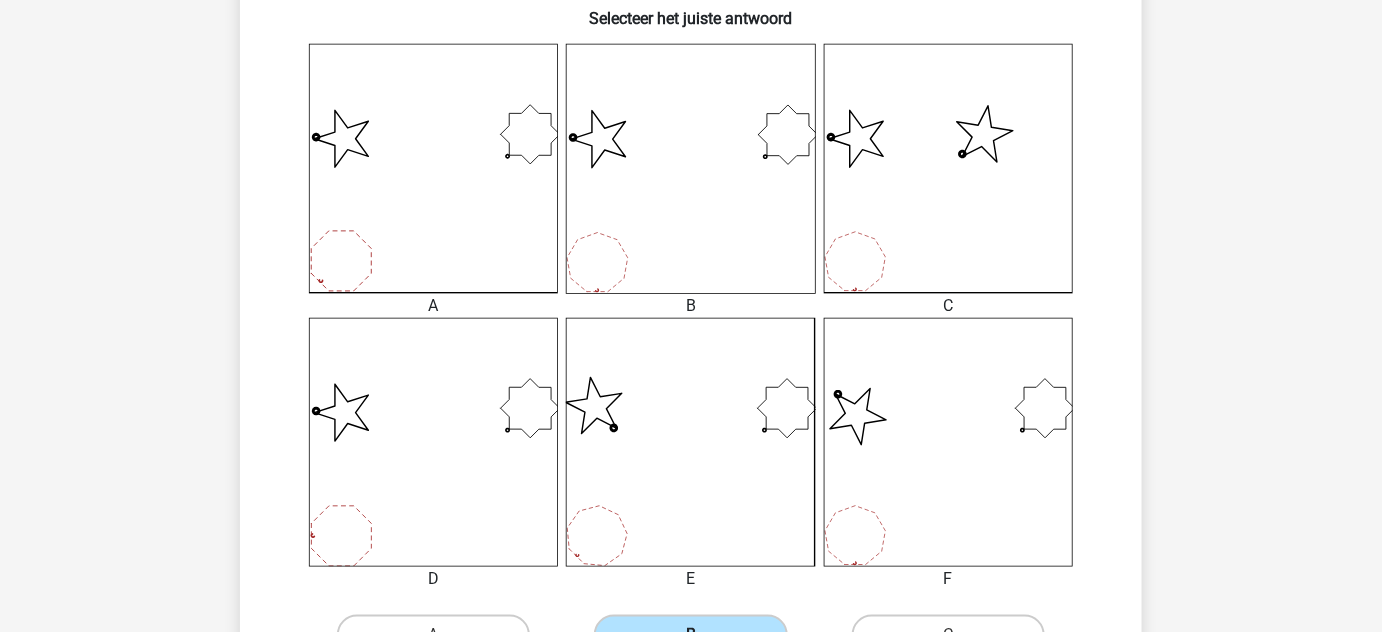 scroll, scrollTop: 816, scrollLeft: 0, axis: vertical 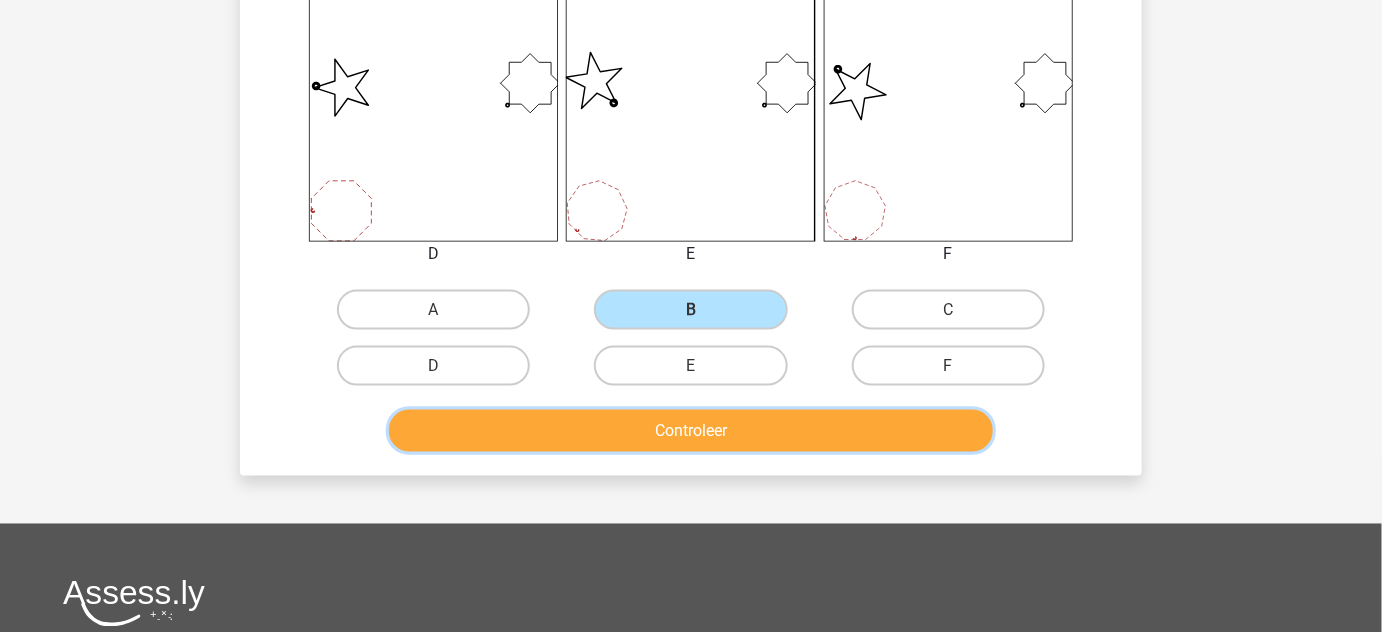 click on "Controleer" at bounding box center [691, 431] 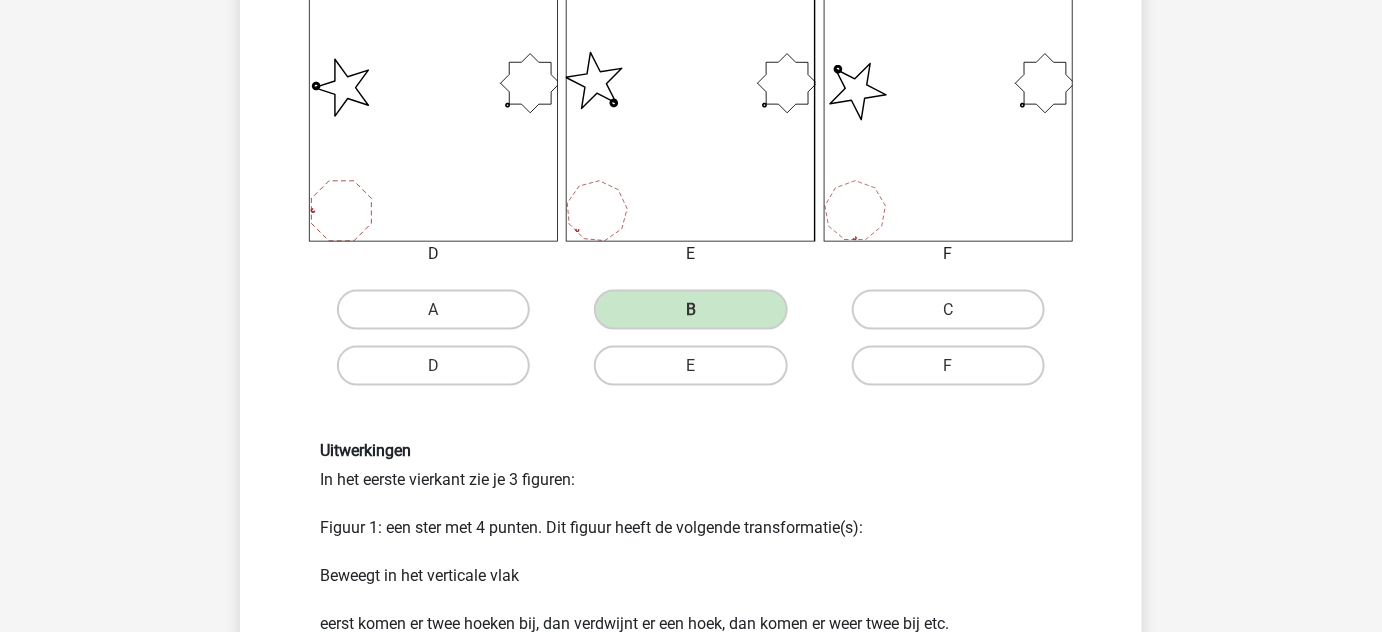 scroll, scrollTop: 1230, scrollLeft: 0, axis: vertical 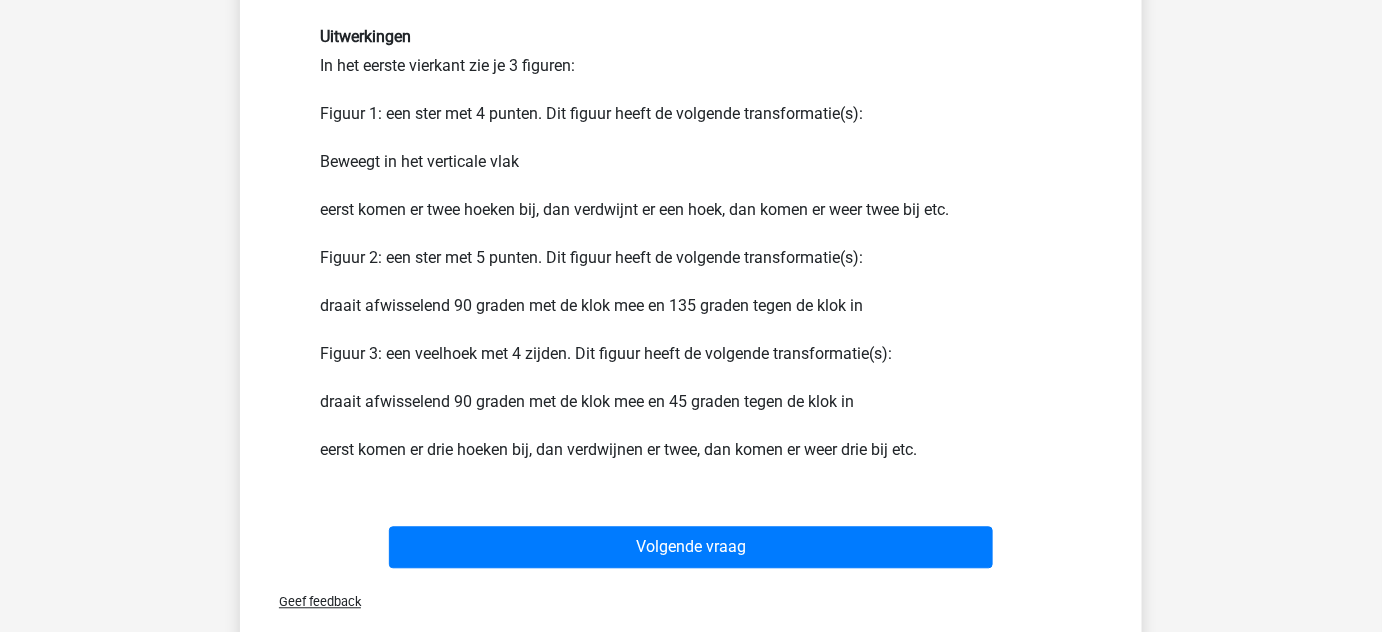 click on "Geef feedback" at bounding box center [691, 602] 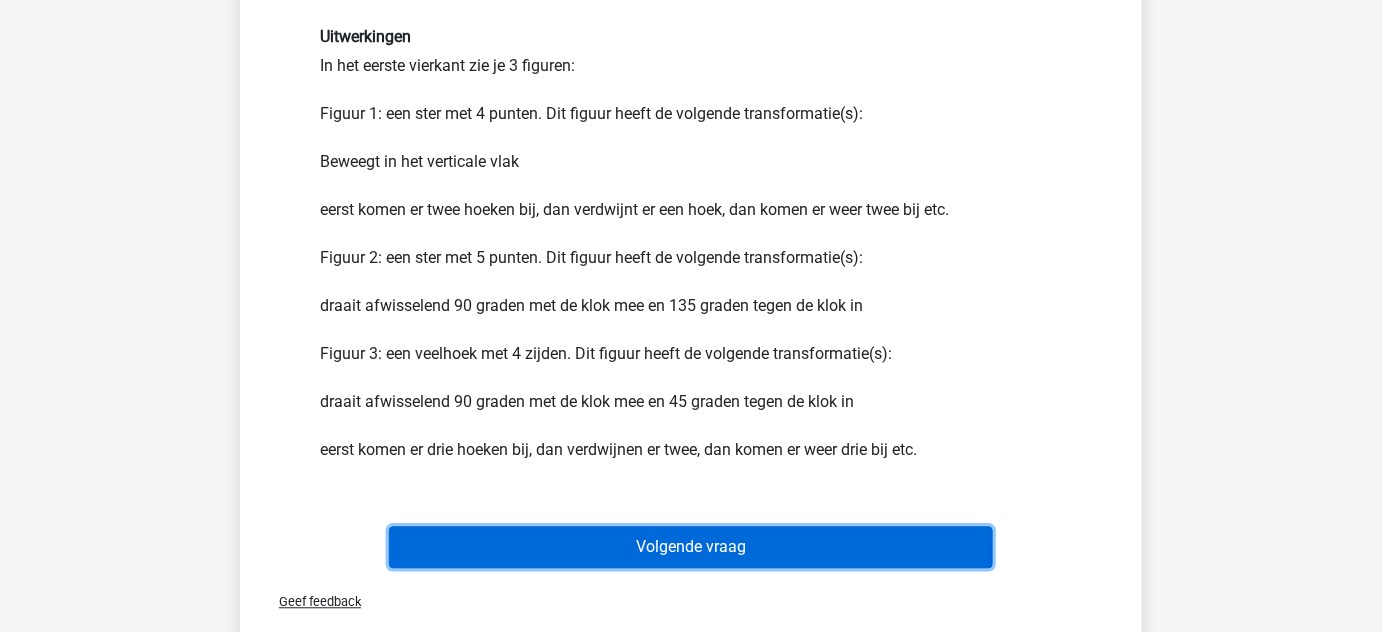 click on "Volgende vraag" at bounding box center [691, 548] 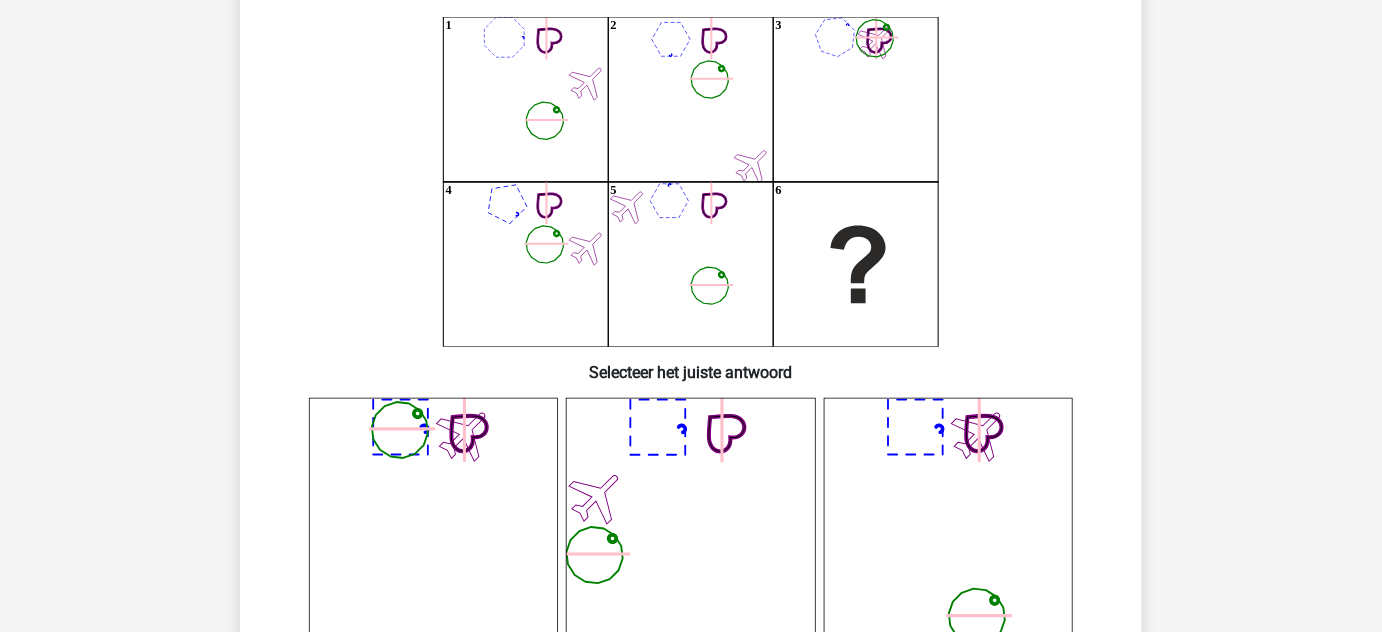 scroll, scrollTop: 92, scrollLeft: 0, axis: vertical 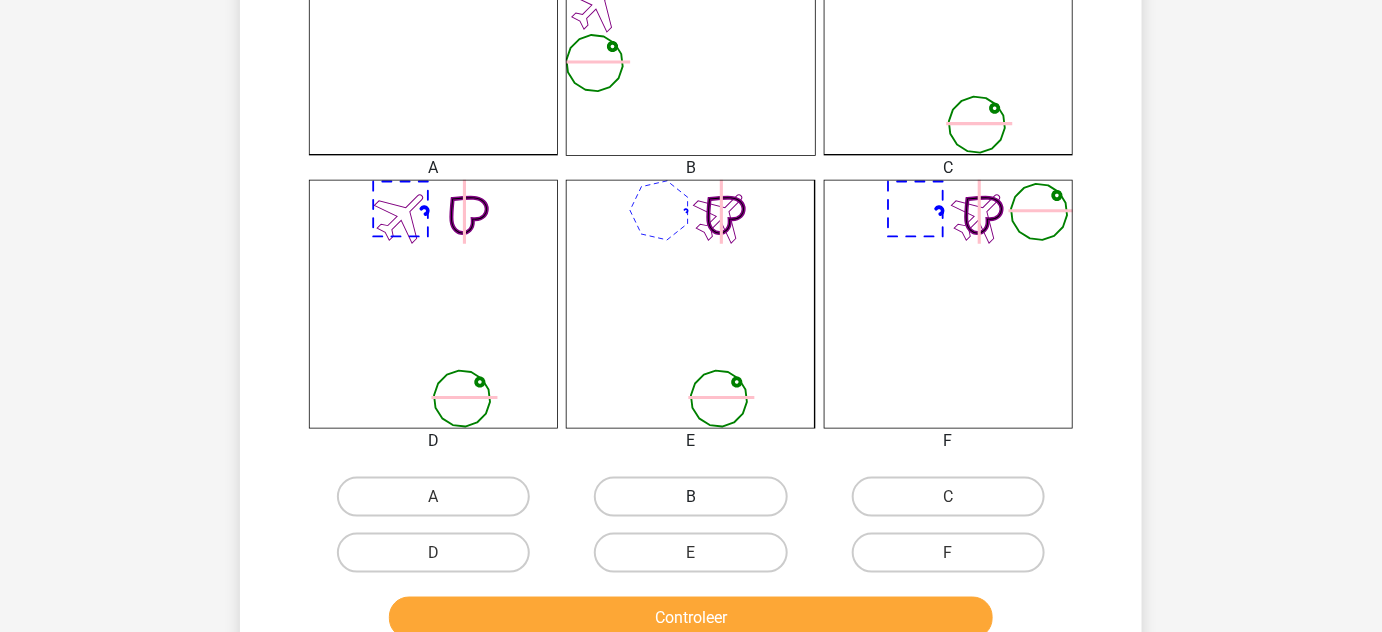 click on "B" at bounding box center (690, 497) 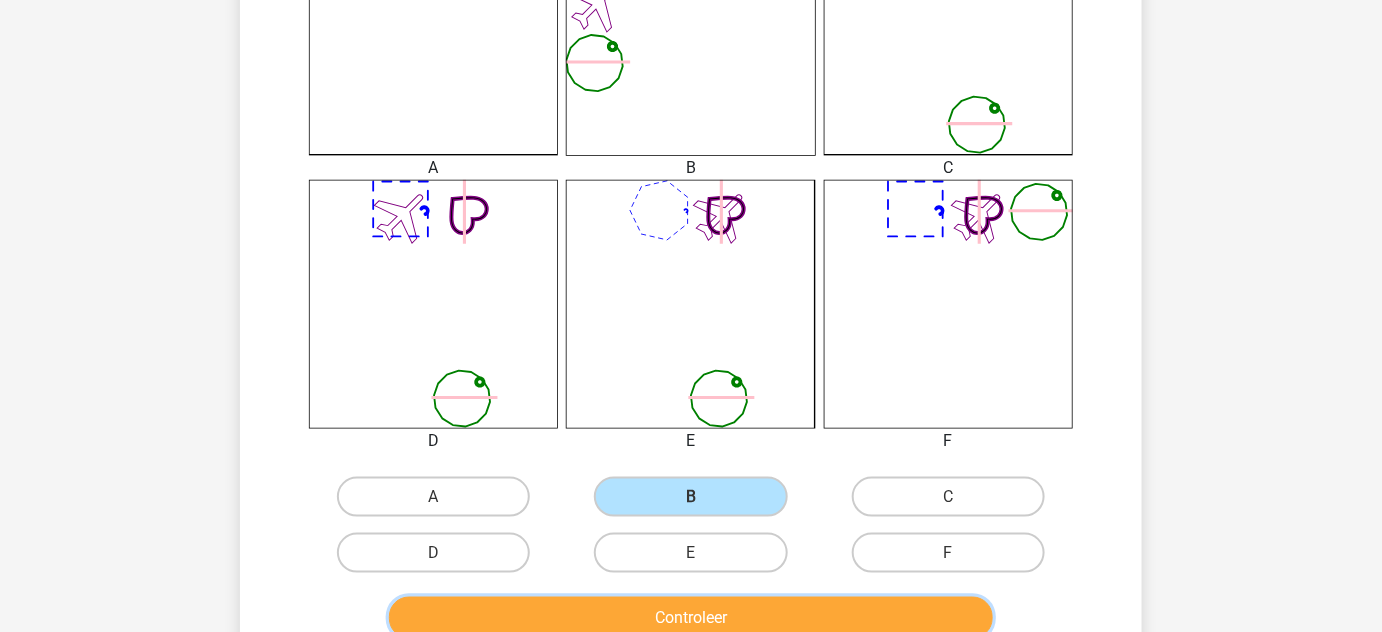 click on "Controleer" at bounding box center (691, 618) 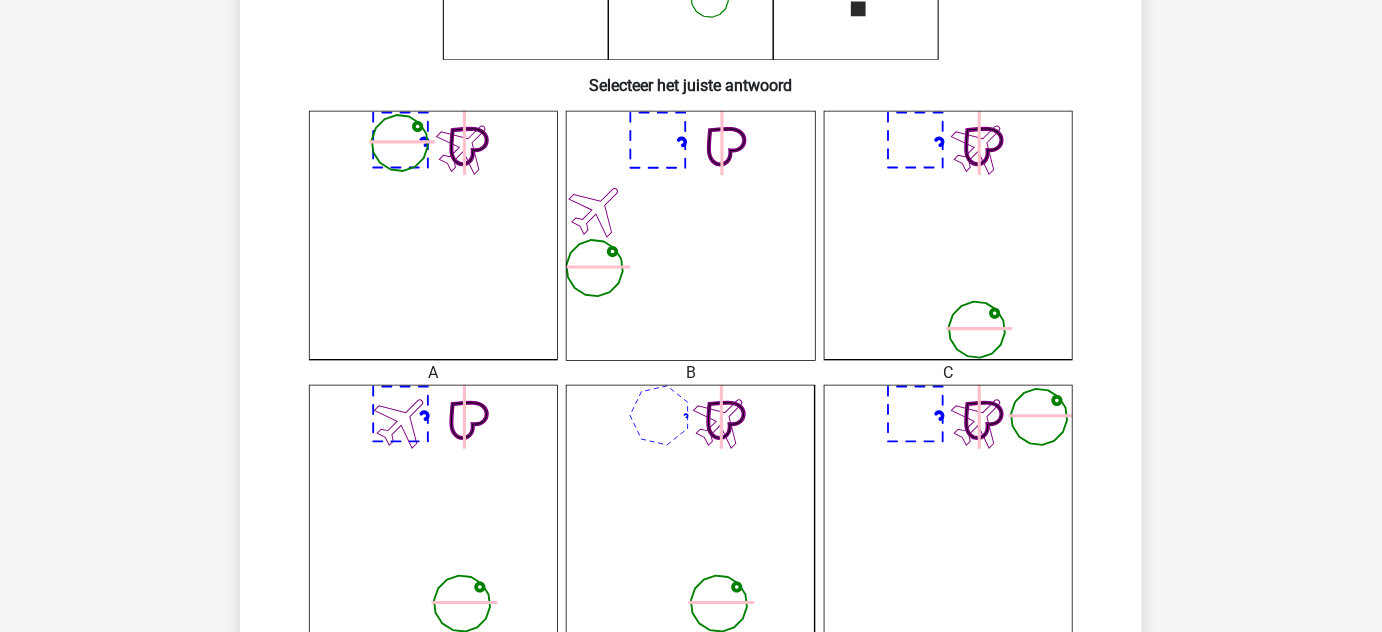 scroll, scrollTop: 435, scrollLeft: 0, axis: vertical 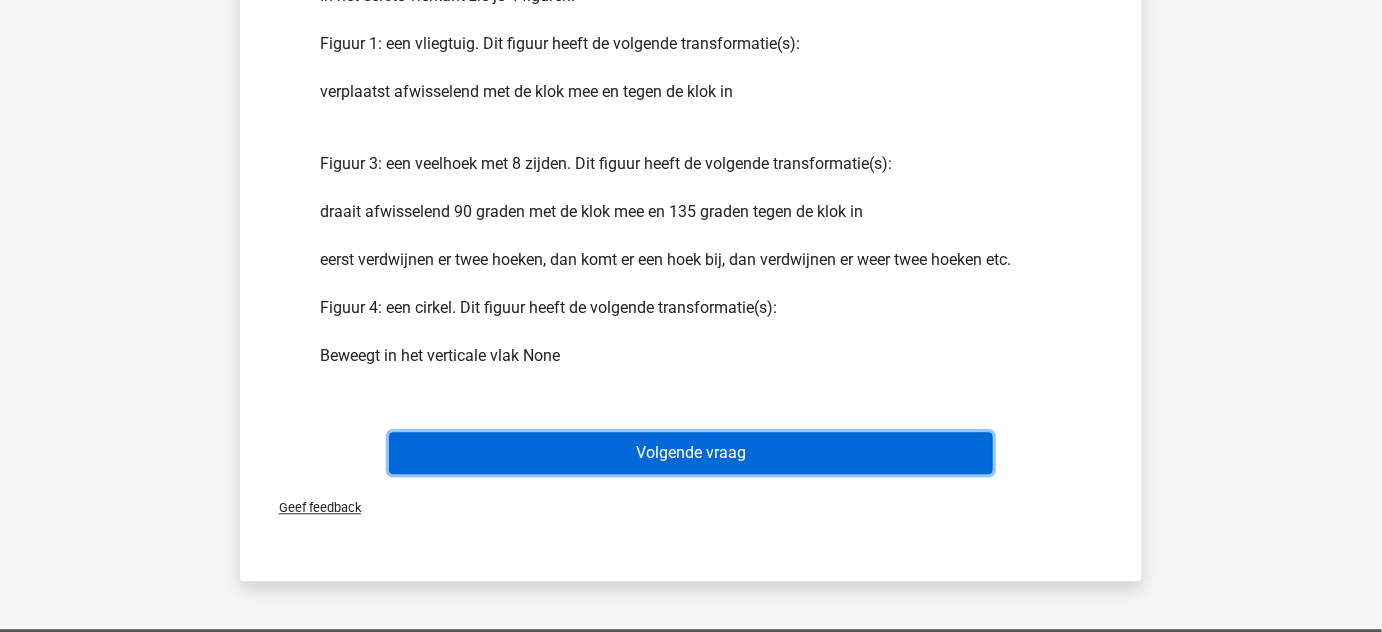 click on "Volgende vraag" at bounding box center [691, 453] 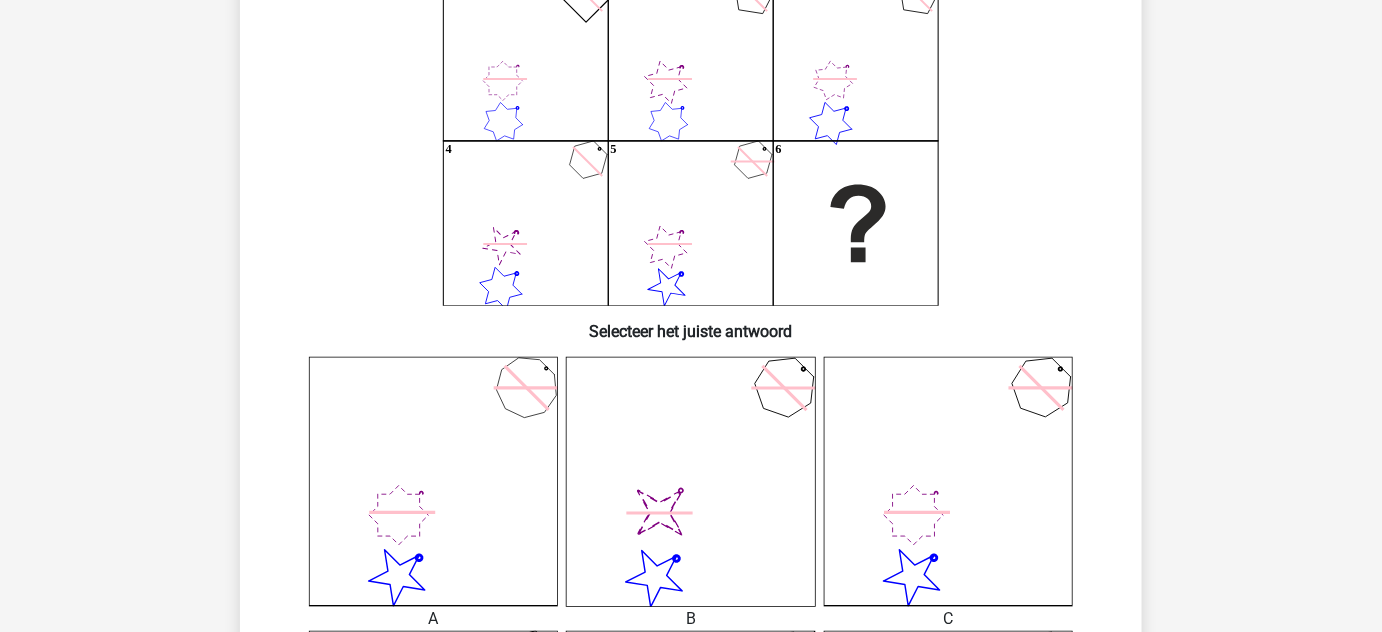 scroll, scrollTop: 92, scrollLeft: 0, axis: vertical 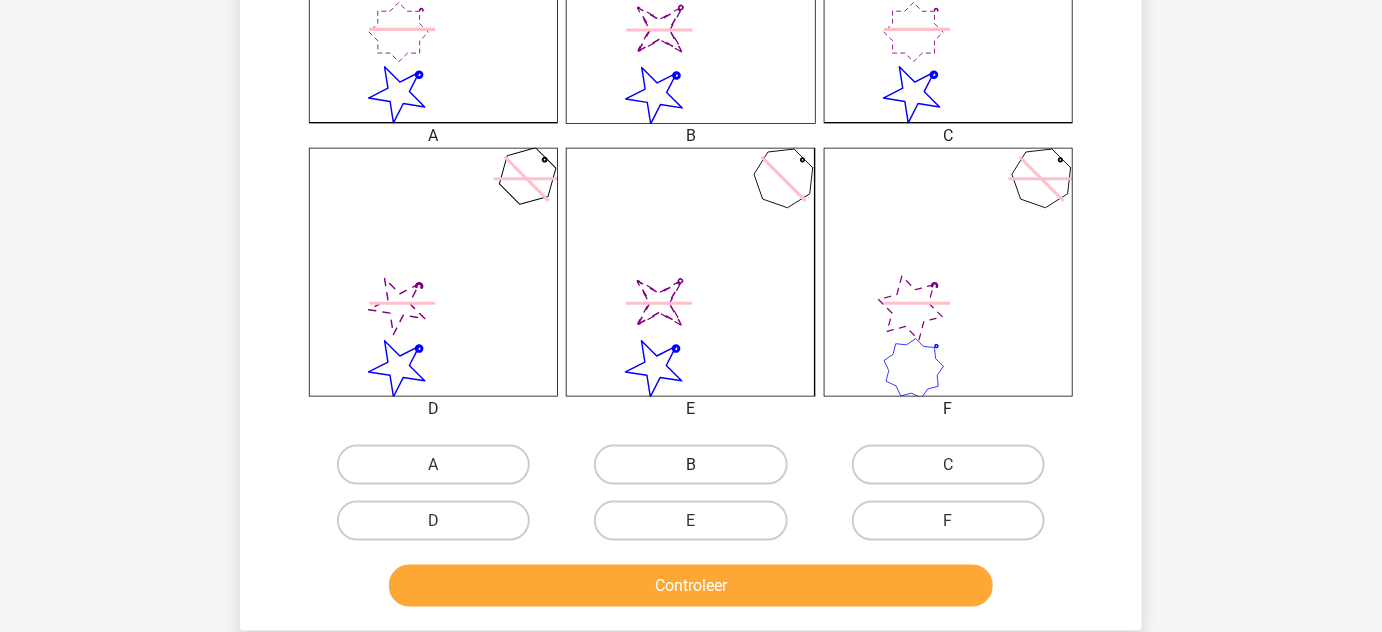 click on "B" at bounding box center [690, 465] 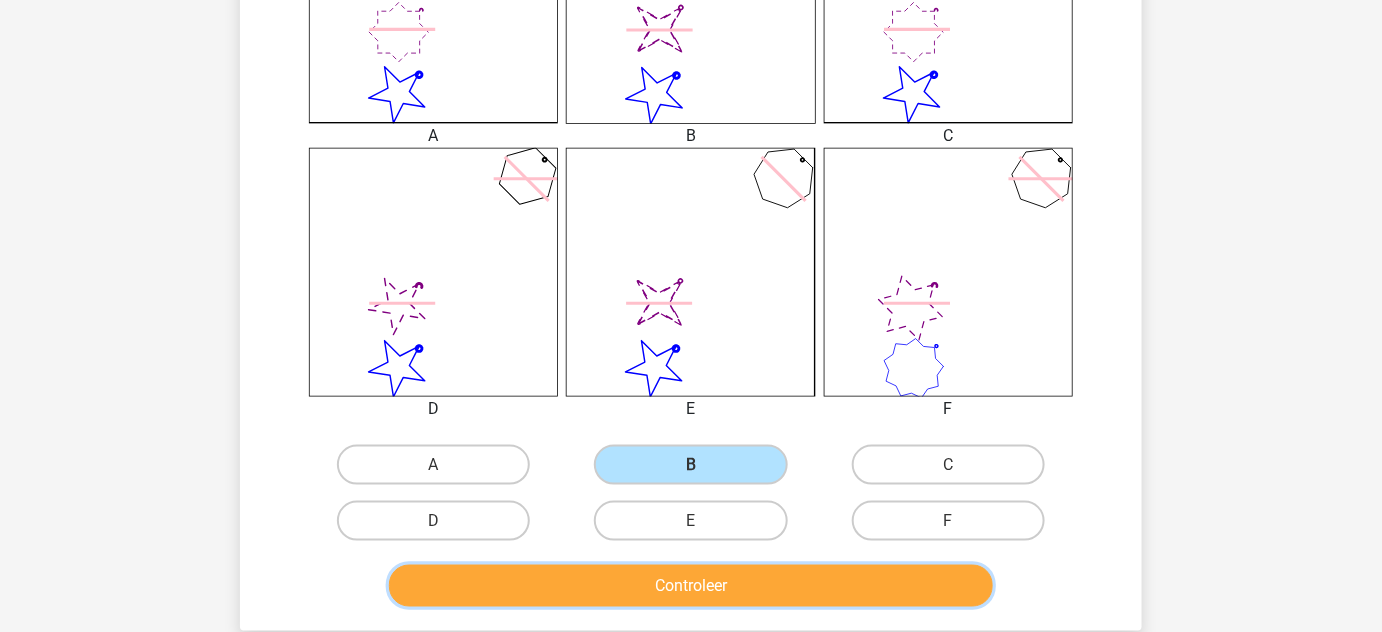 click on "Controleer" at bounding box center [691, 586] 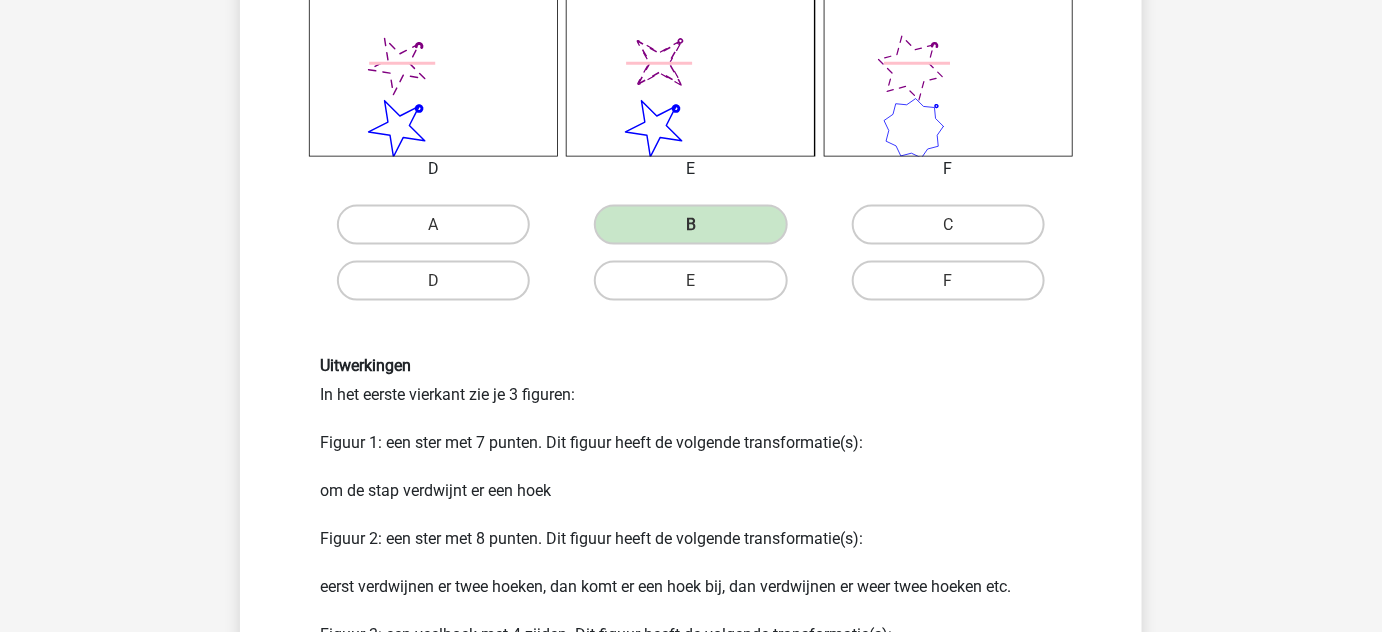 scroll, scrollTop: 1221, scrollLeft: 0, axis: vertical 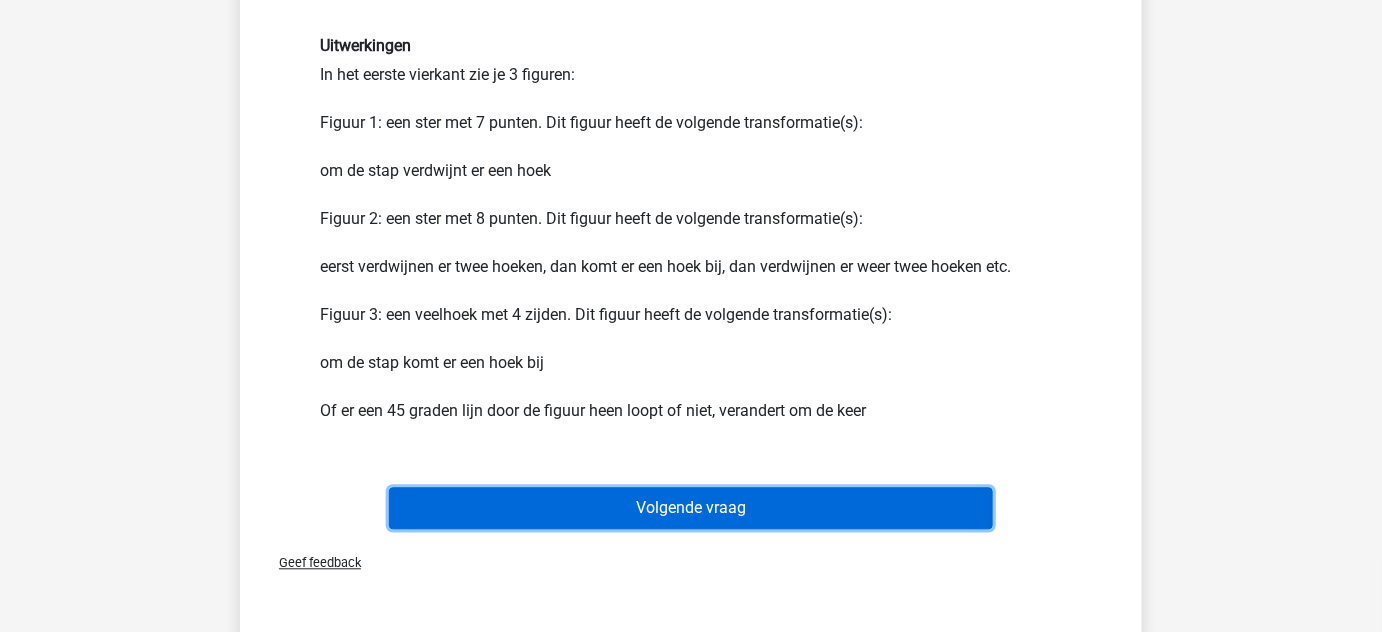 click on "Volgende vraag" at bounding box center [691, 509] 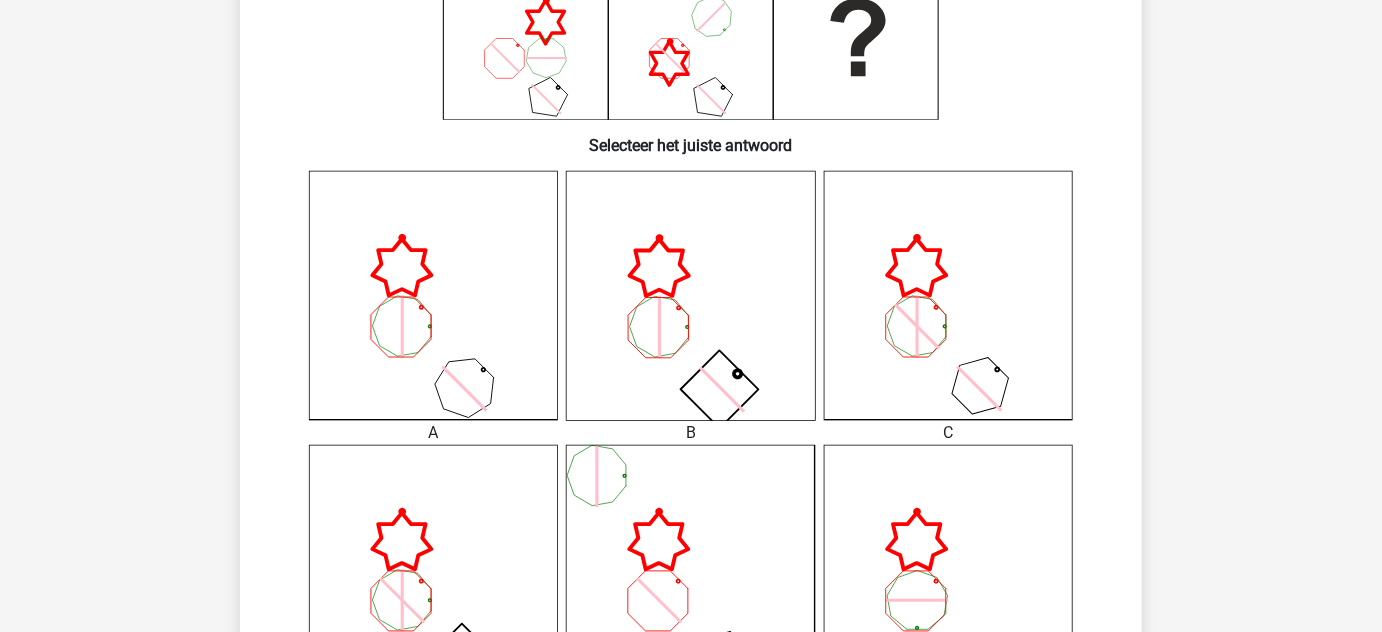 scroll, scrollTop: 92, scrollLeft: 0, axis: vertical 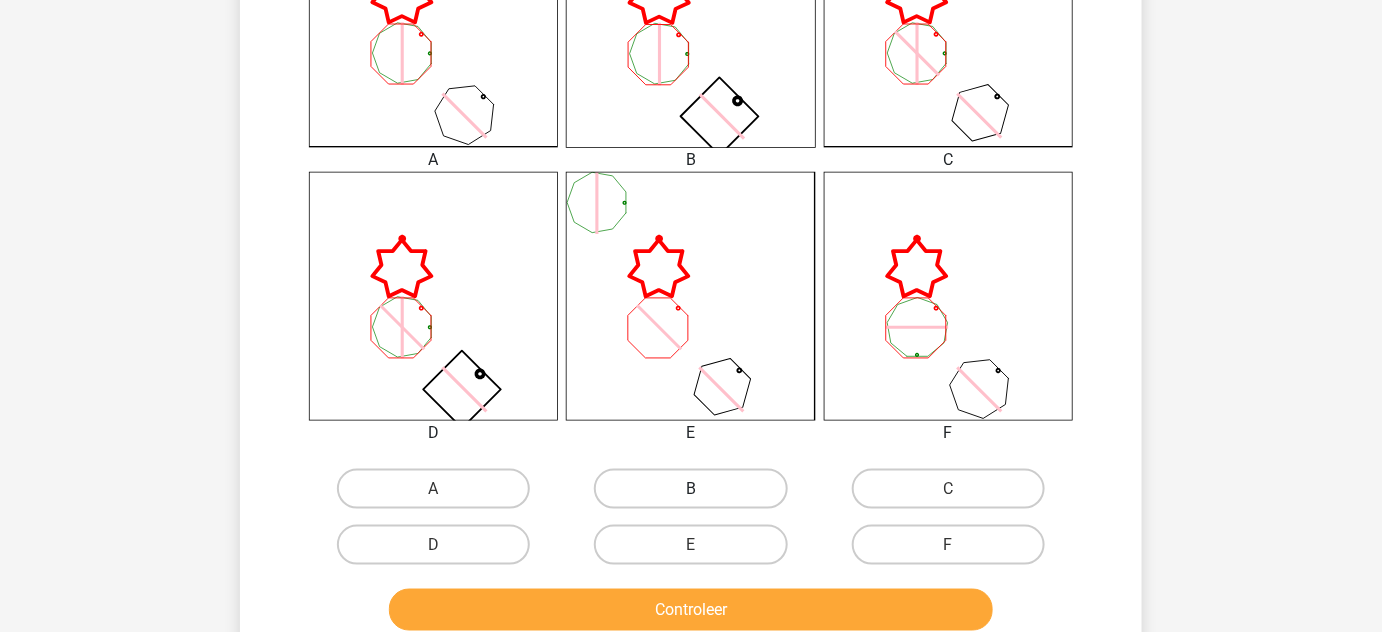 click on "B" at bounding box center (690, 489) 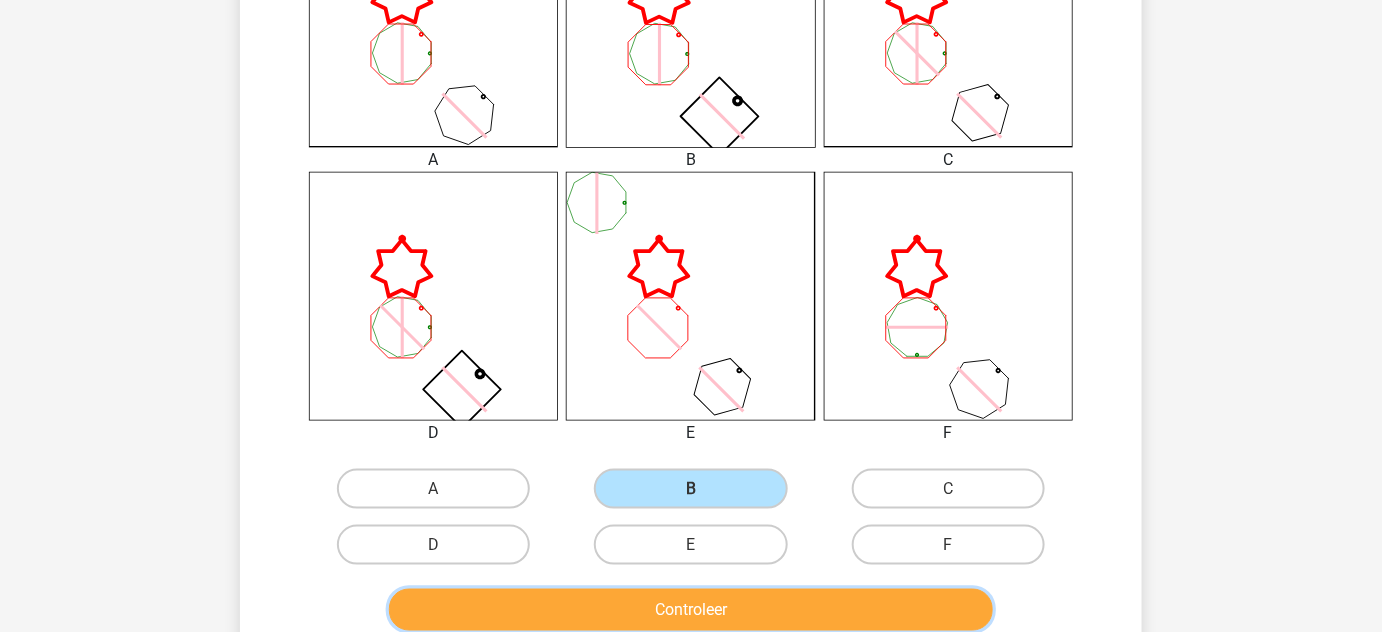 click on "Controleer" at bounding box center [691, 610] 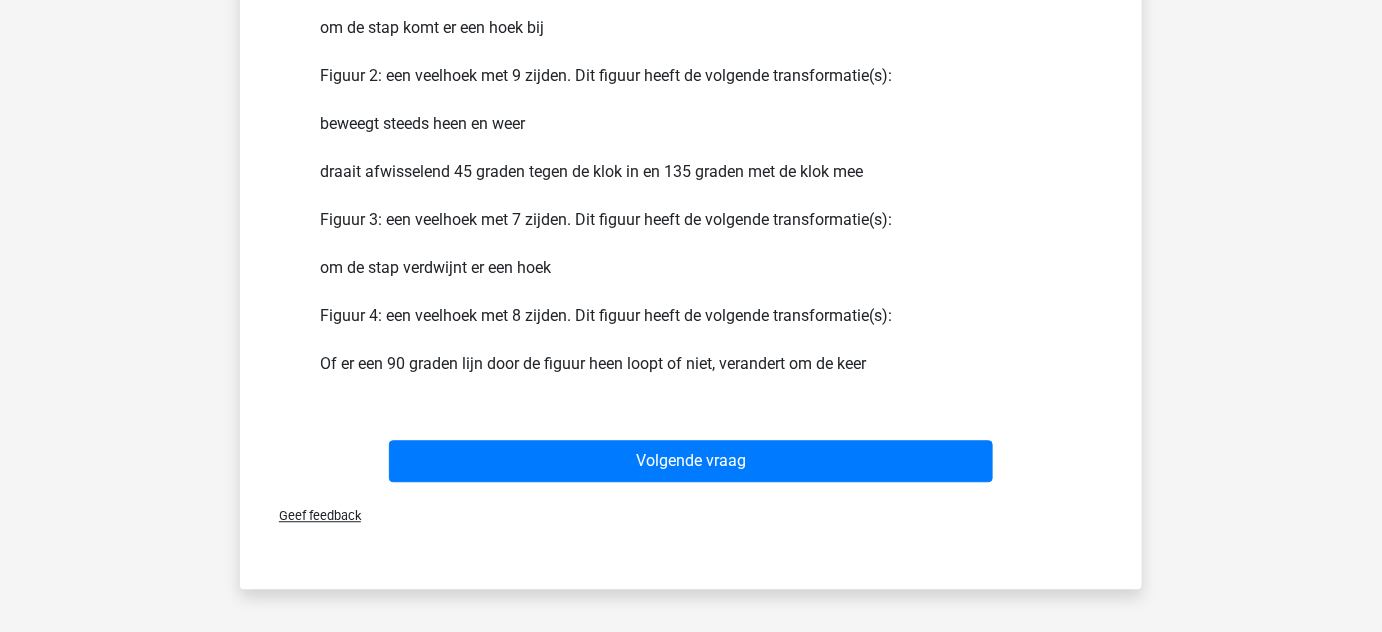 scroll, scrollTop: 1417, scrollLeft: 0, axis: vertical 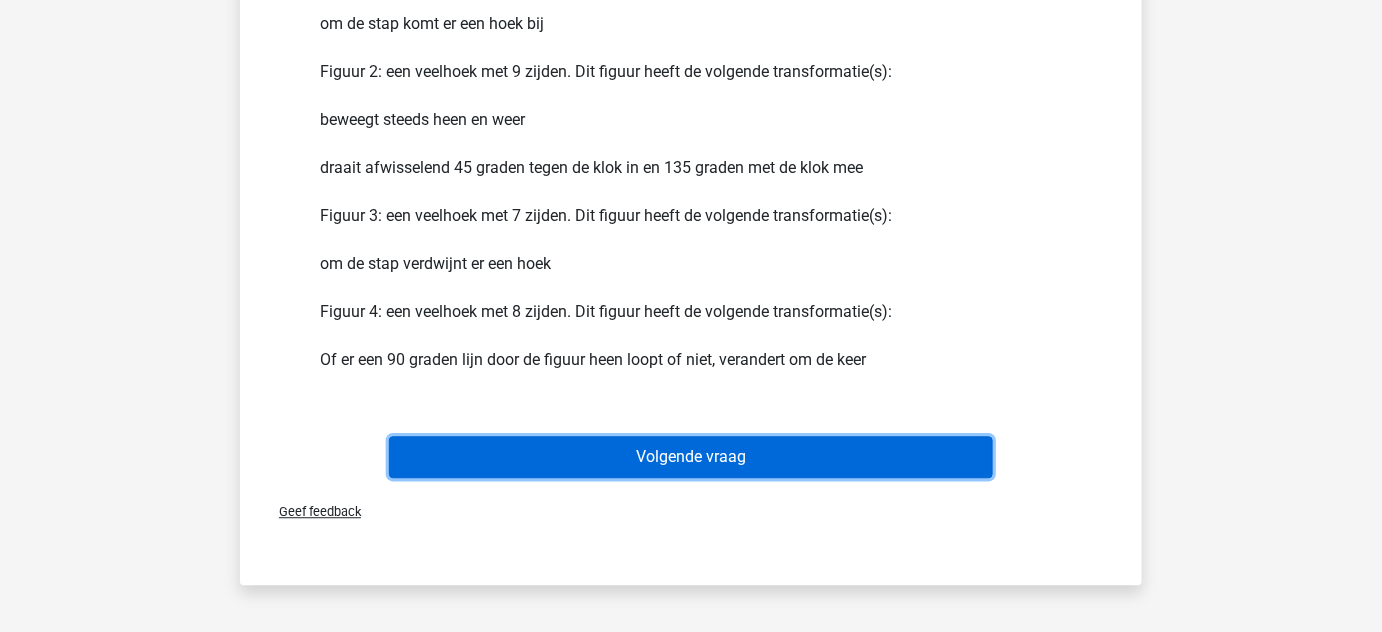 click on "Volgende vraag" at bounding box center (691, 457) 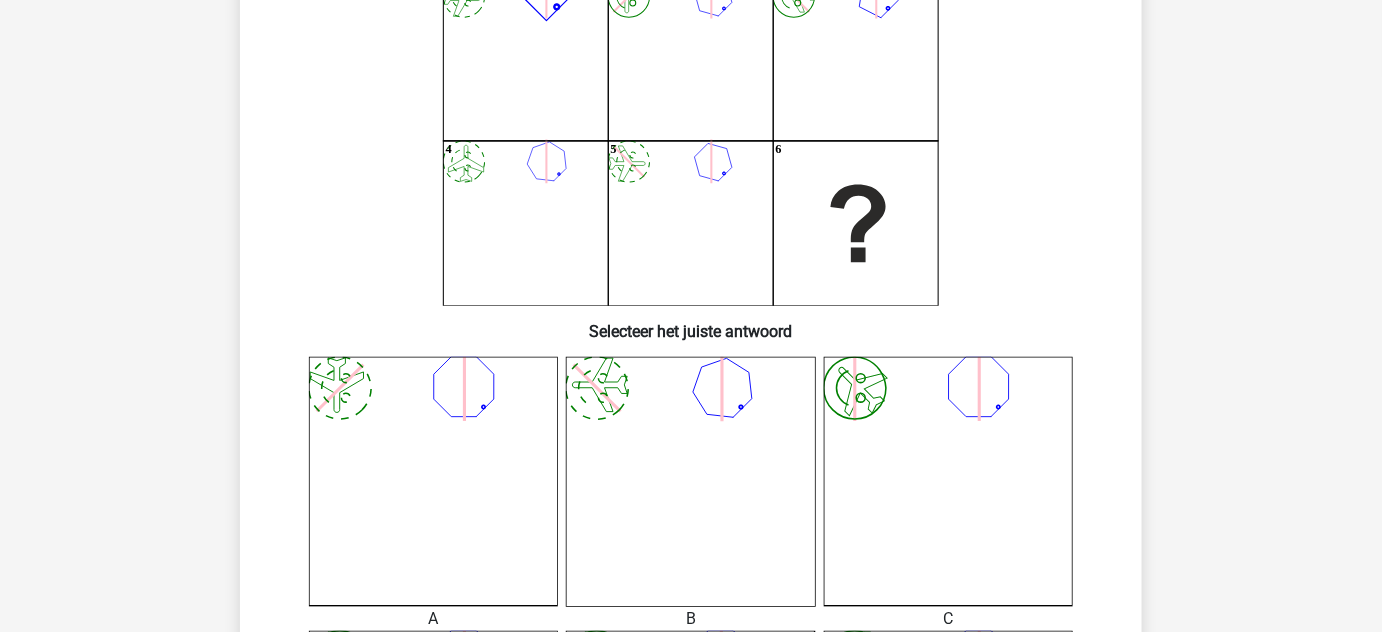 scroll, scrollTop: 92, scrollLeft: 0, axis: vertical 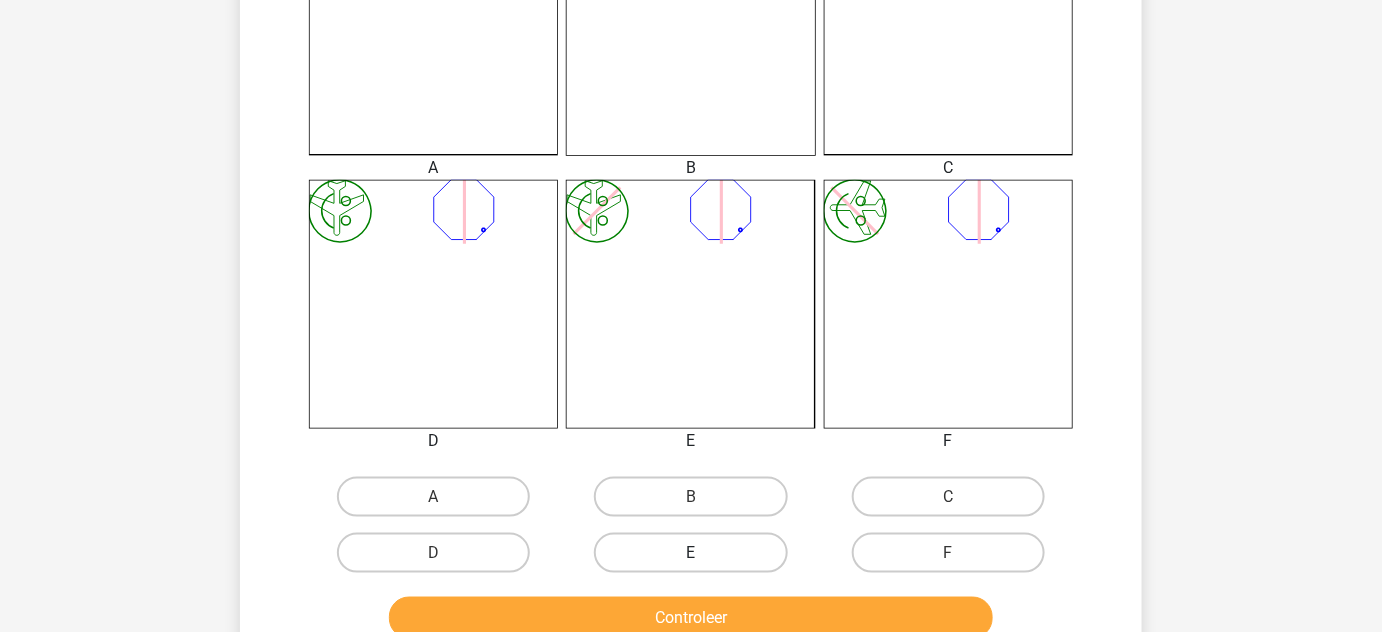 click on "E" at bounding box center [690, 553] 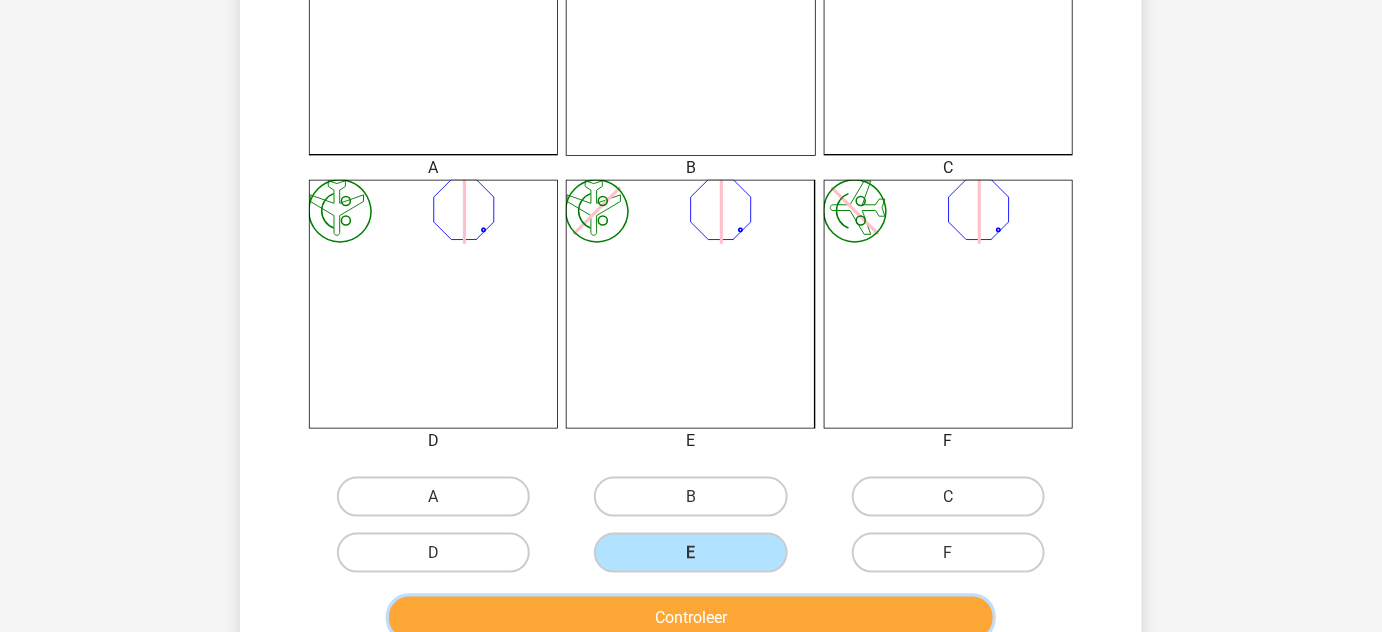 click on "Controleer" at bounding box center [691, 618] 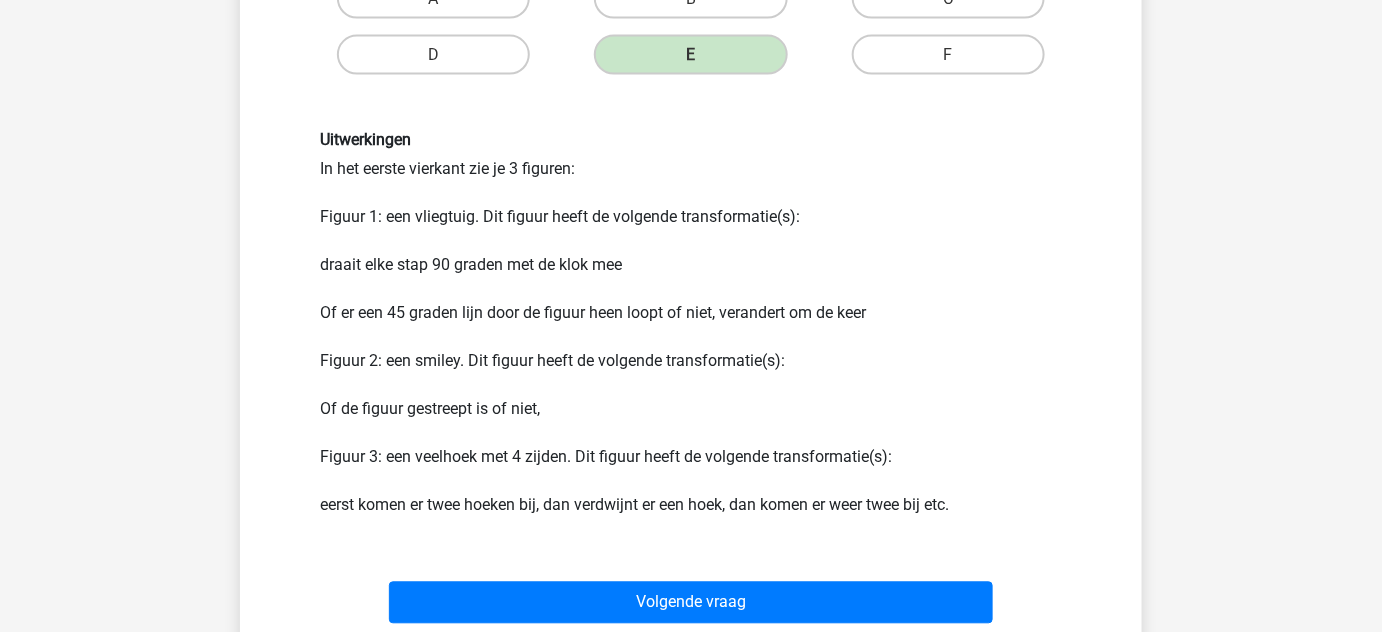 scroll, scrollTop: 1154, scrollLeft: 0, axis: vertical 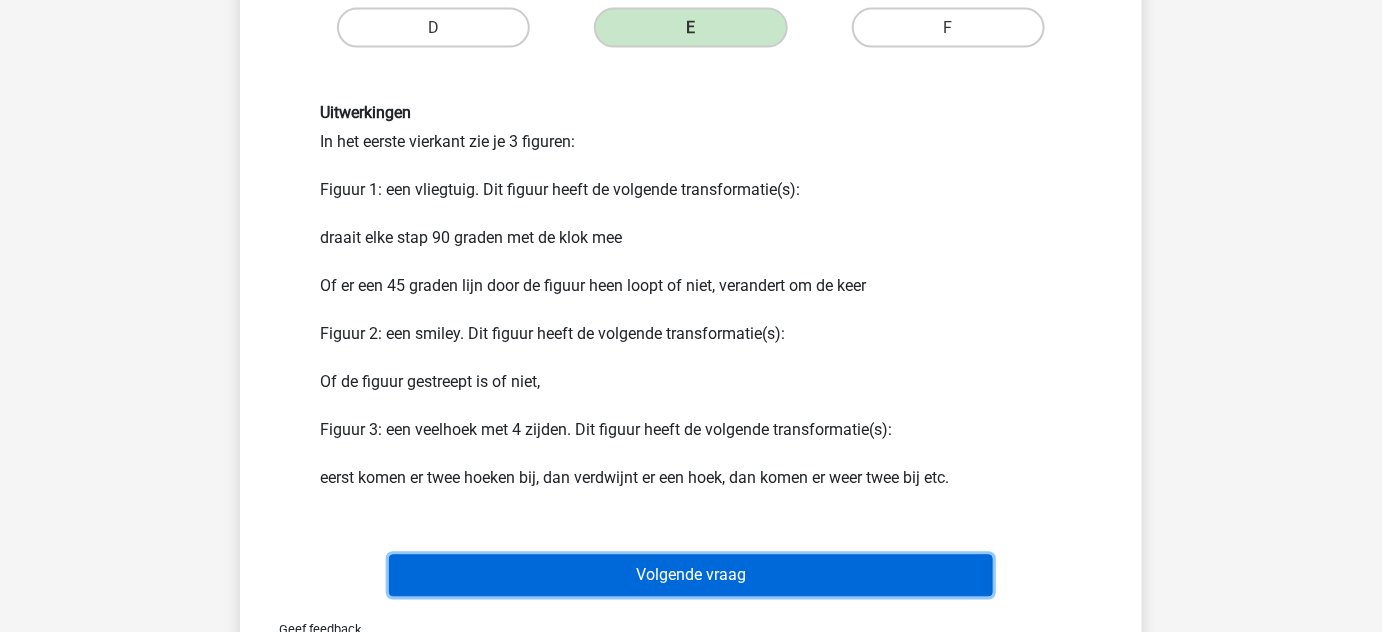 click on "Volgende vraag" at bounding box center [691, 576] 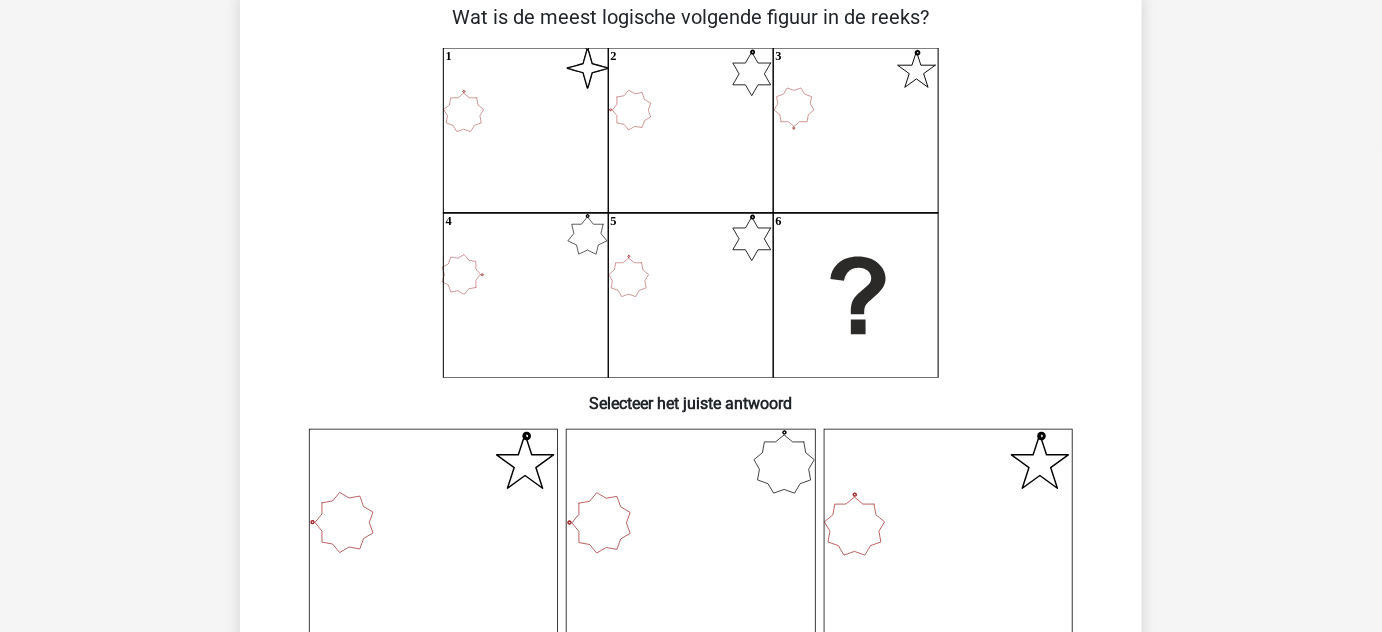 scroll, scrollTop: 92, scrollLeft: 0, axis: vertical 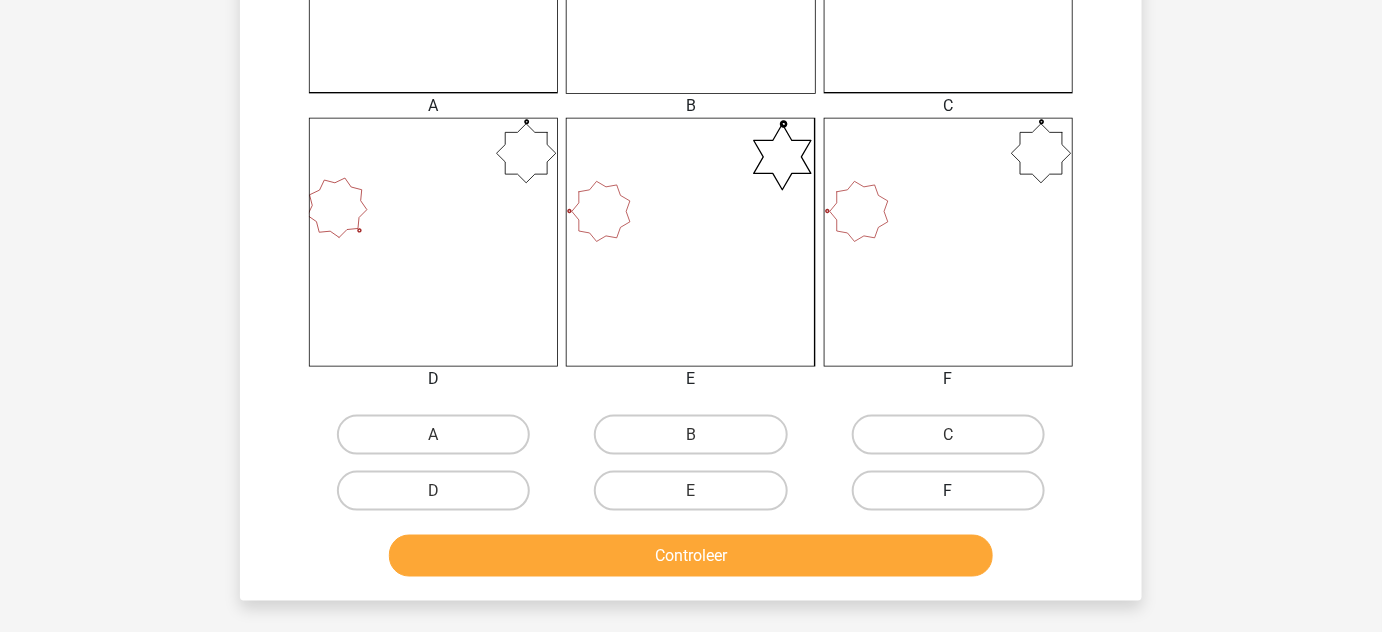 click on "F" at bounding box center (948, 491) 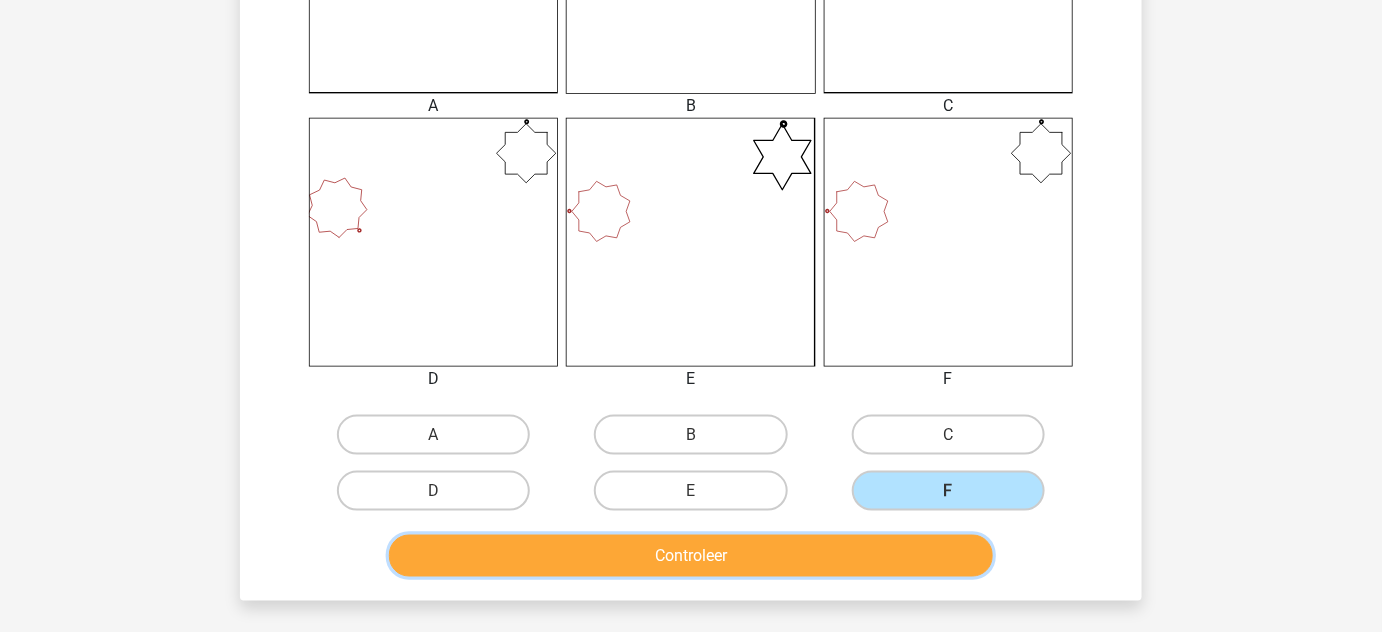 click on "Controleer" at bounding box center [691, 556] 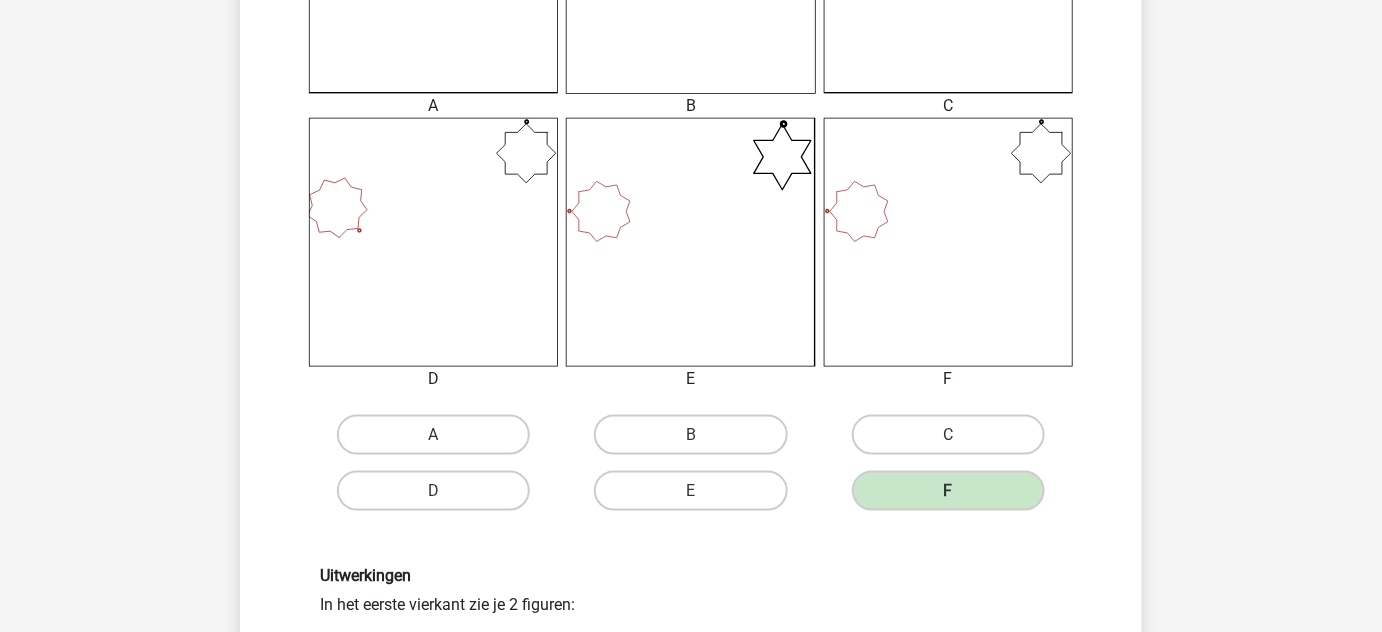 scroll, scrollTop: 1253, scrollLeft: 0, axis: vertical 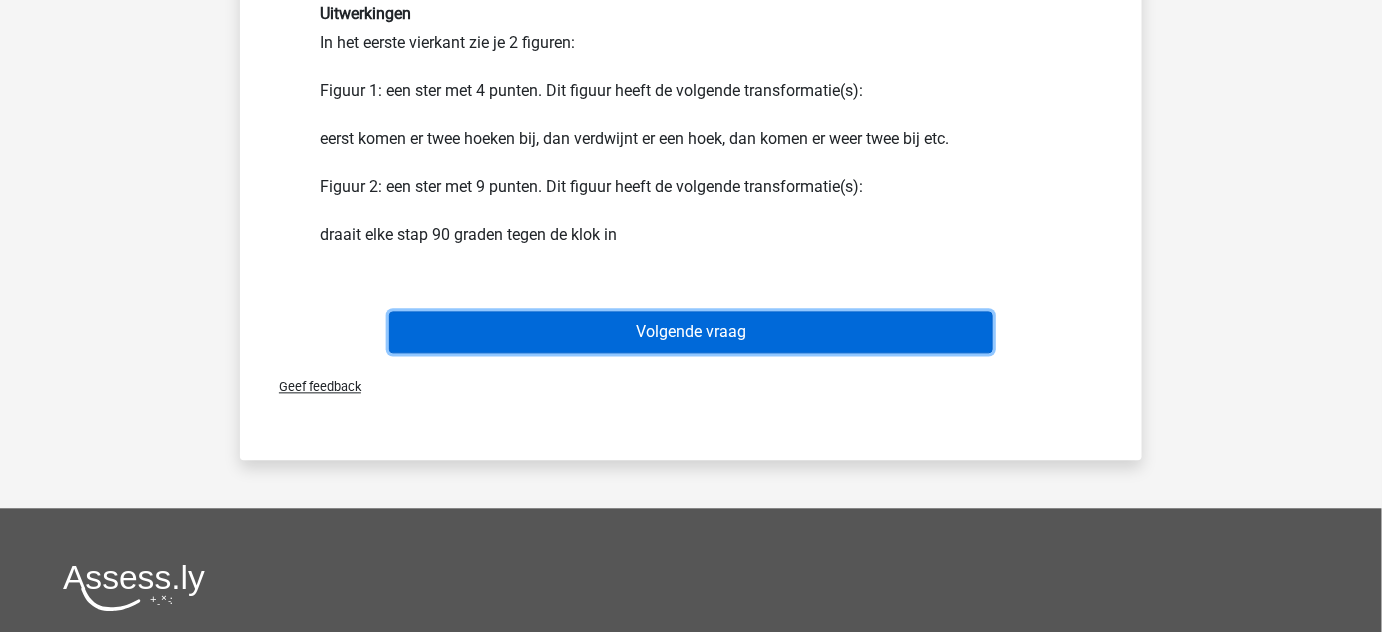 click on "Volgende vraag" at bounding box center [691, 333] 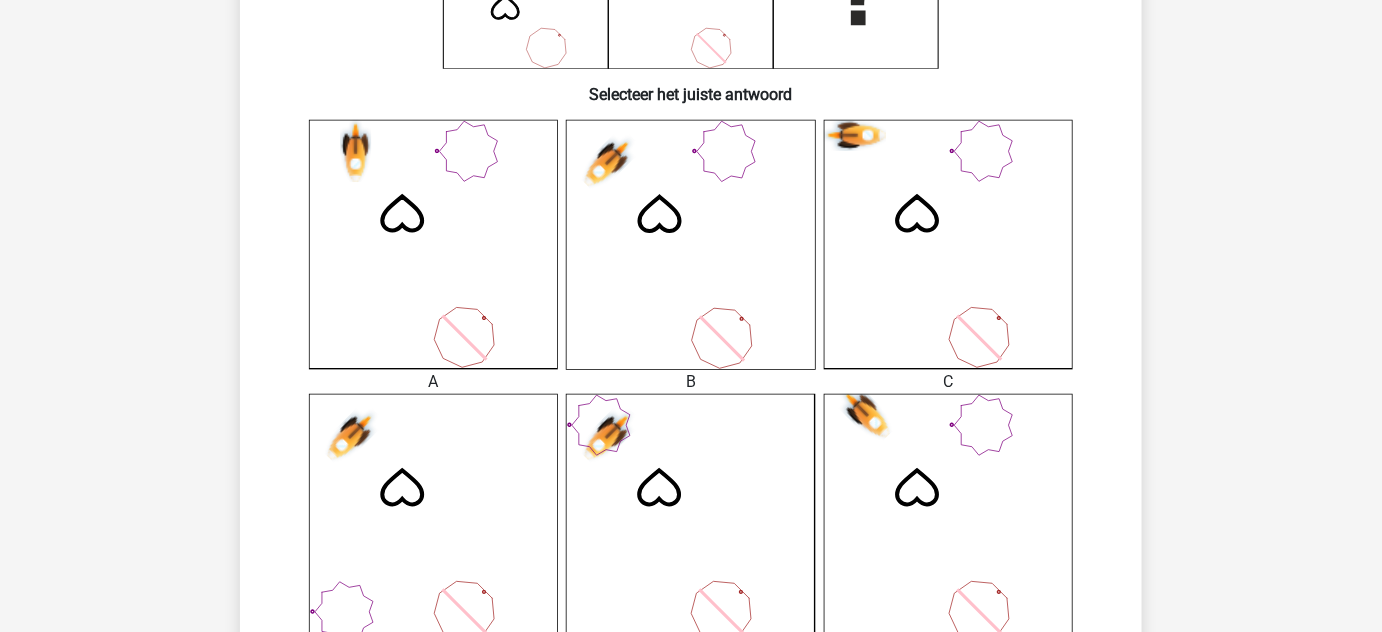 scroll, scrollTop: 92, scrollLeft: 0, axis: vertical 